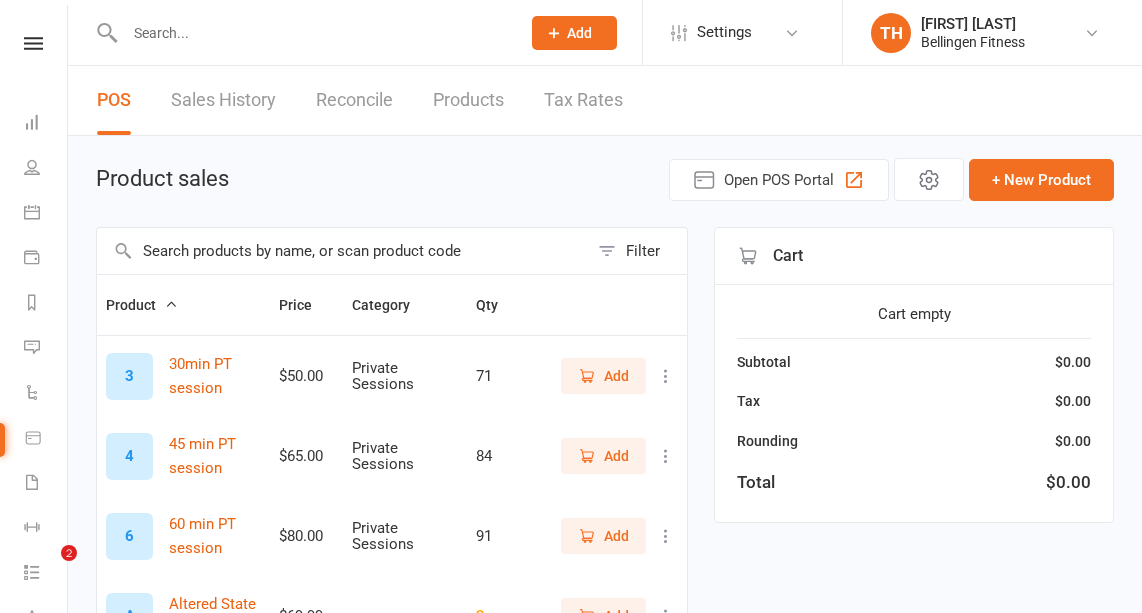 scroll, scrollTop: 0, scrollLeft: 0, axis: both 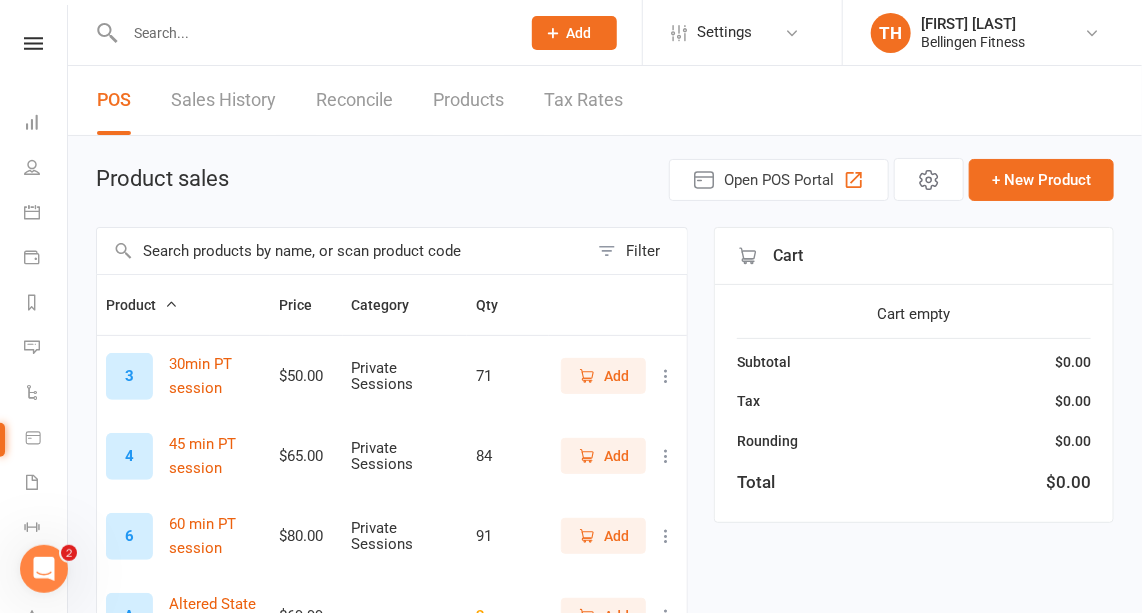 click at bounding box center (342, 251) 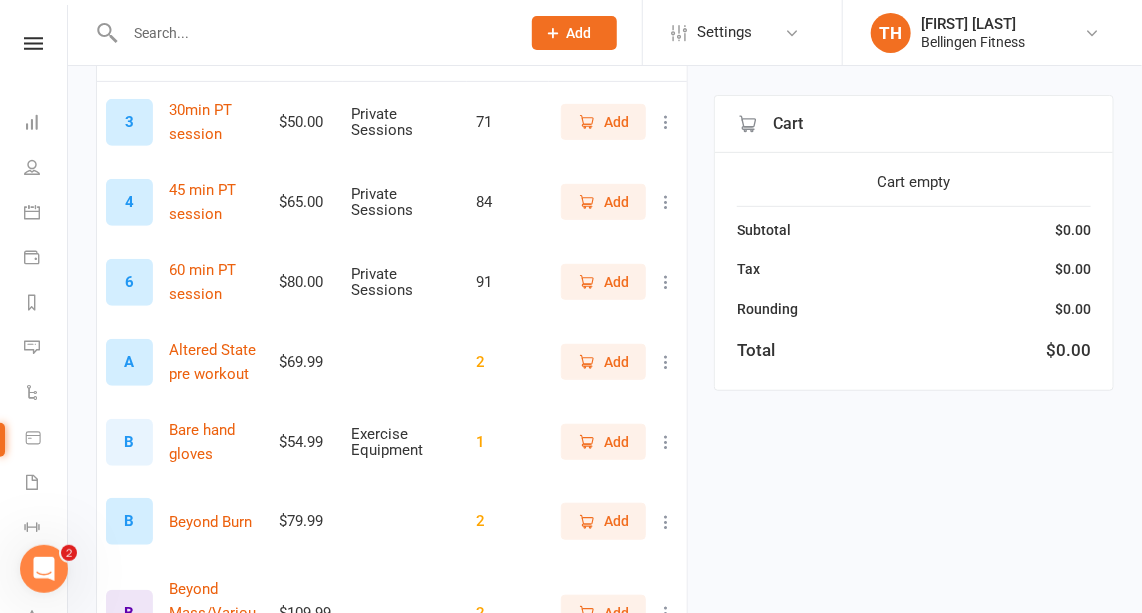 scroll, scrollTop: 252, scrollLeft: 0, axis: vertical 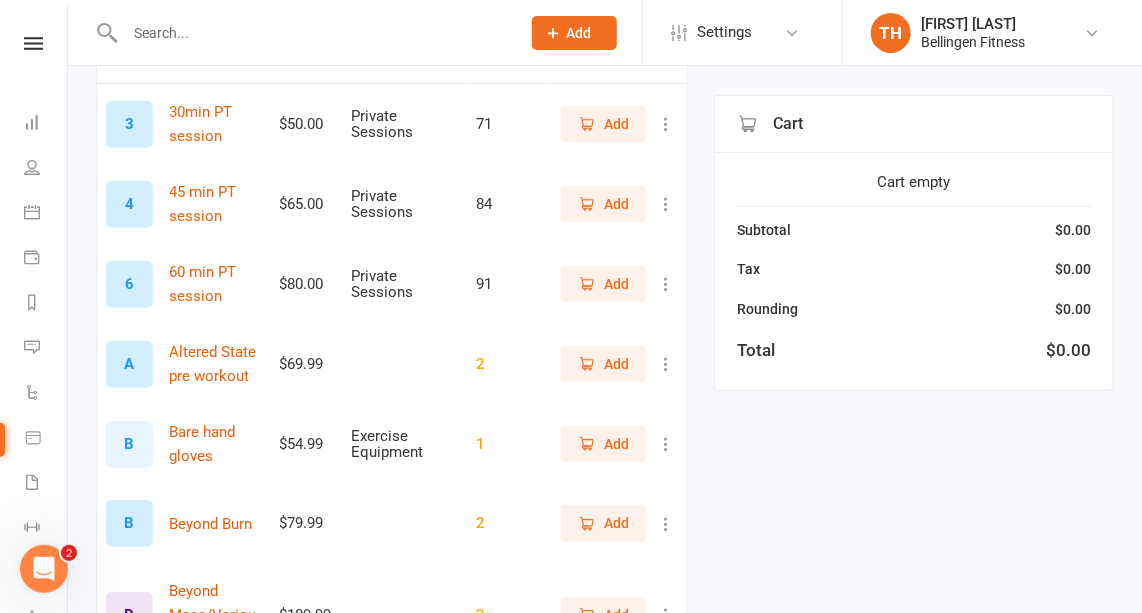 click on "Add" at bounding box center (616, 284) 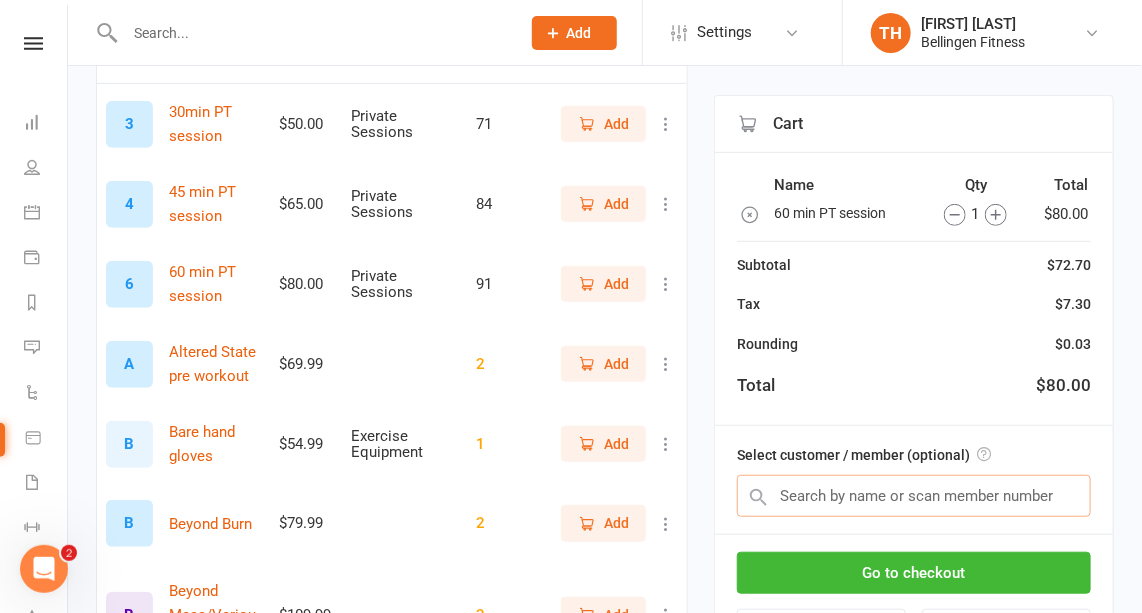 click at bounding box center (914, 496) 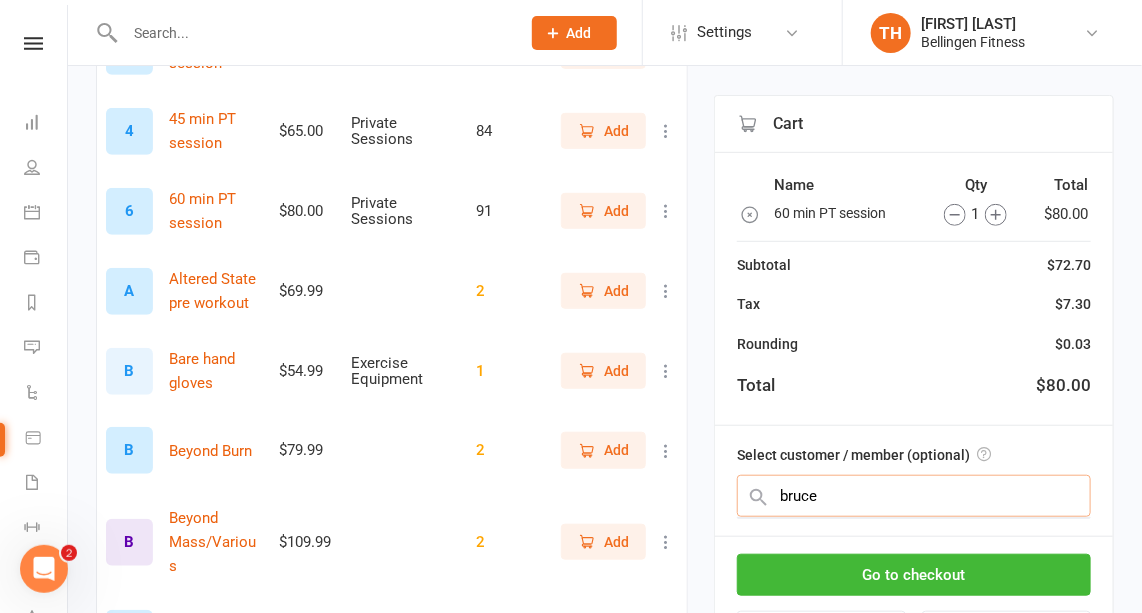 scroll, scrollTop: 337, scrollLeft: 0, axis: vertical 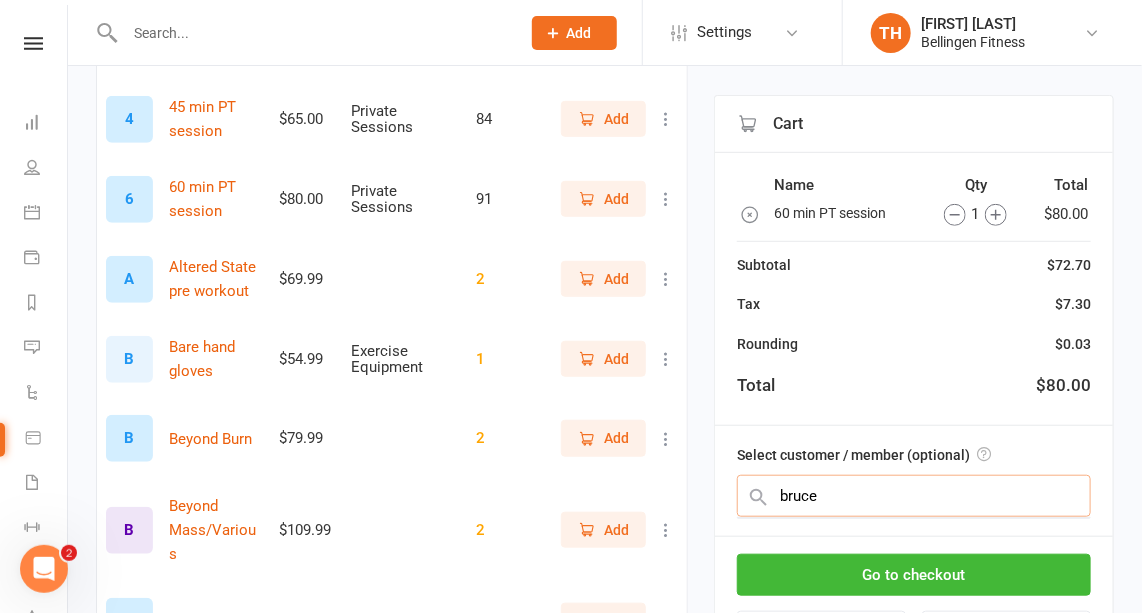 type on "bruce s" 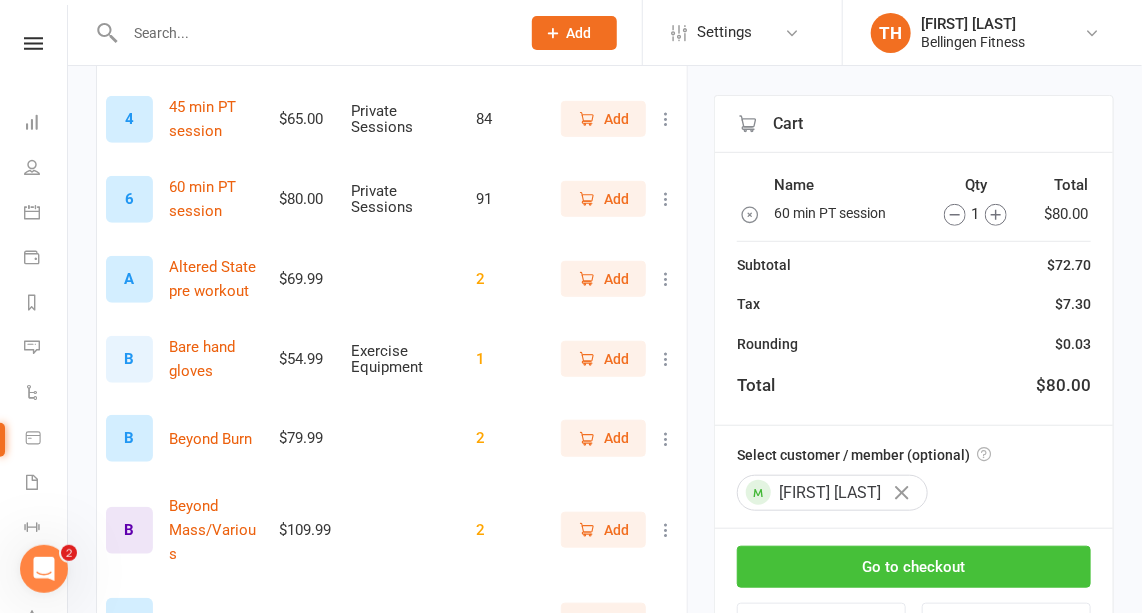click on "Go to checkout" at bounding box center (914, 567) 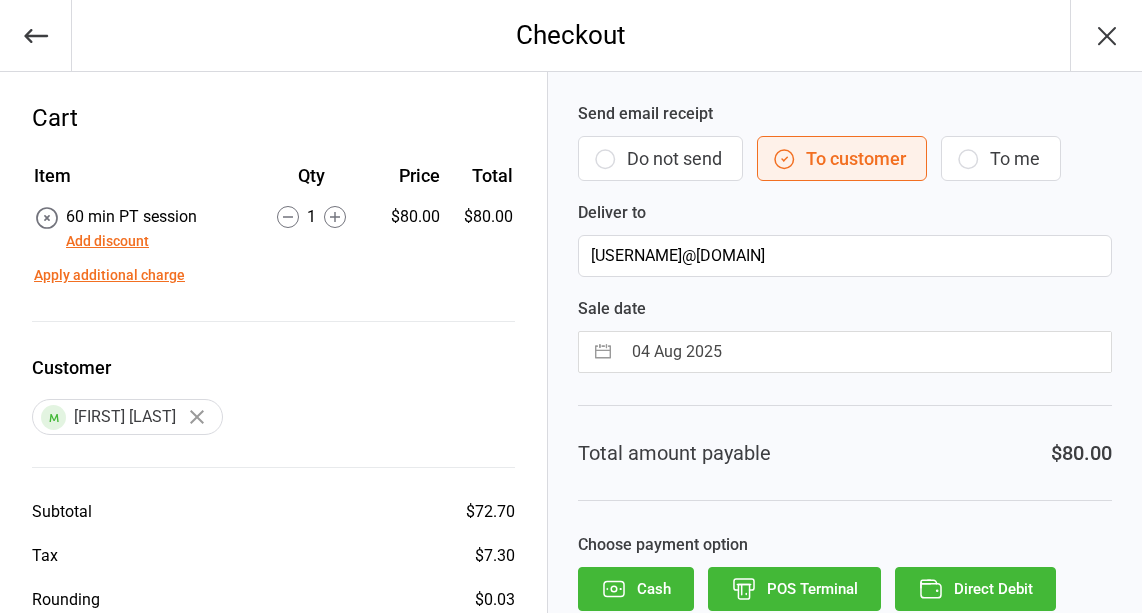 scroll, scrollTop: 0, scrollLeft: 0, axis: both 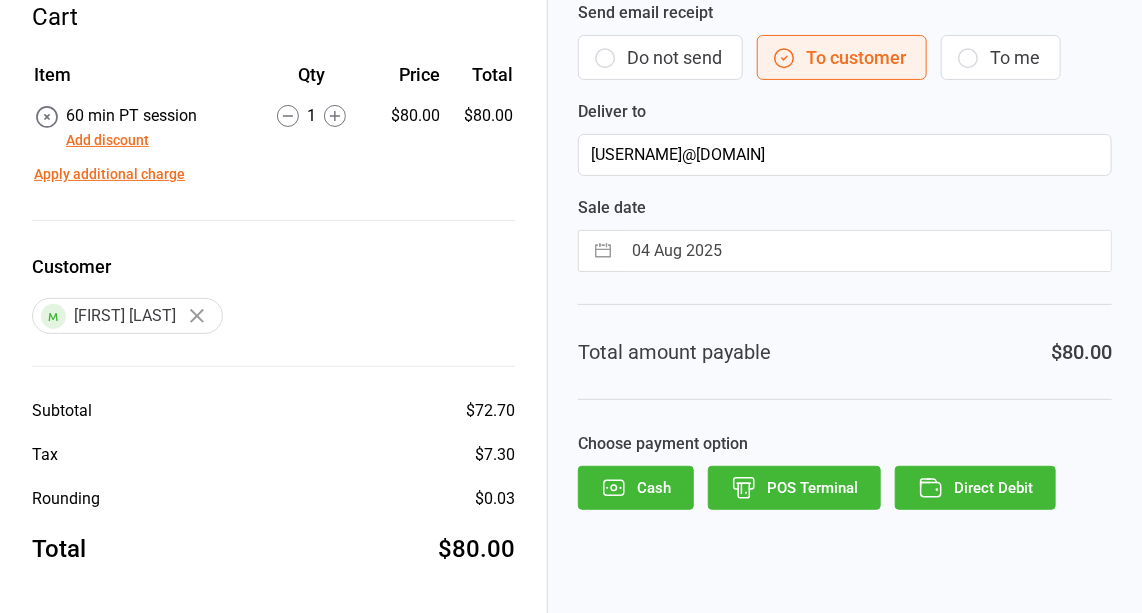 click on "Direct Debit" at bounding box center (975, 488) 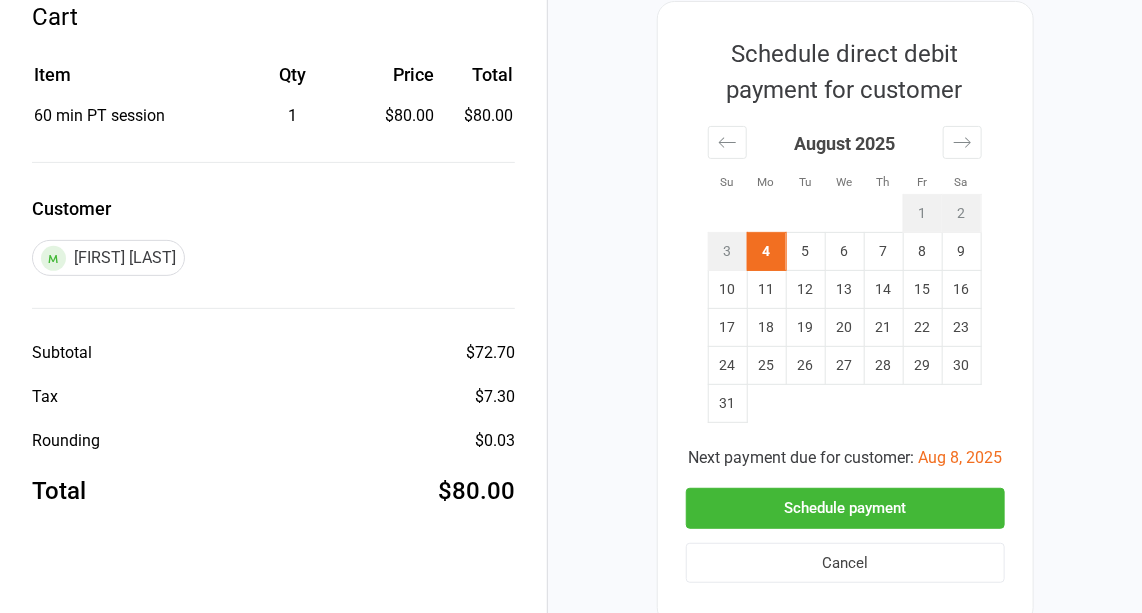 click on "Schedule payment" at bounding box center (845, 508) 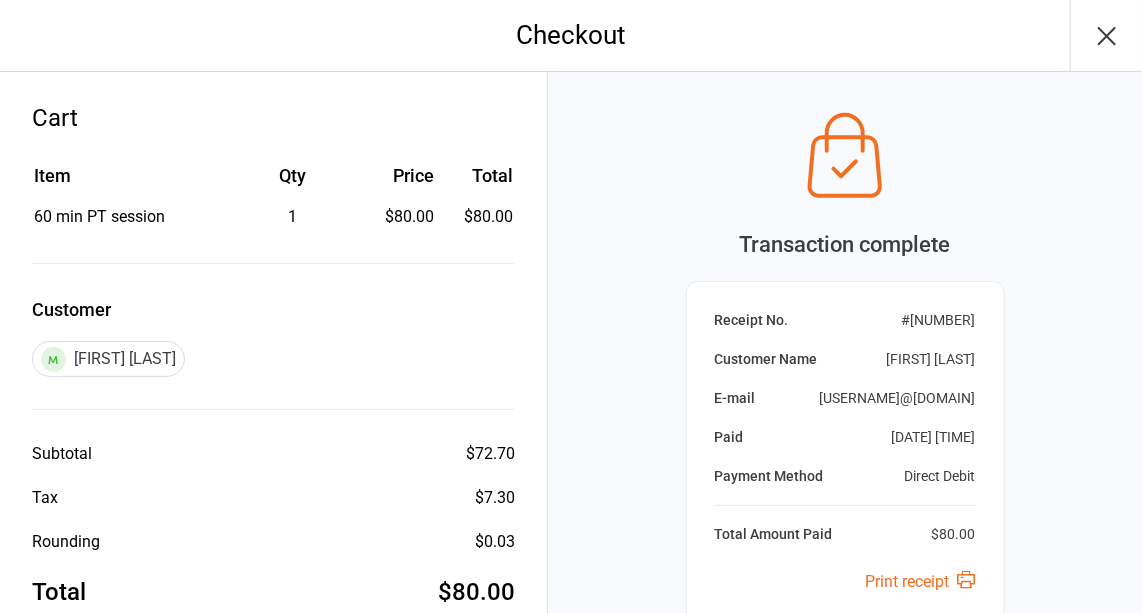 scroll, scrollTop: 239, scrollLeft: 0, axis: vertical 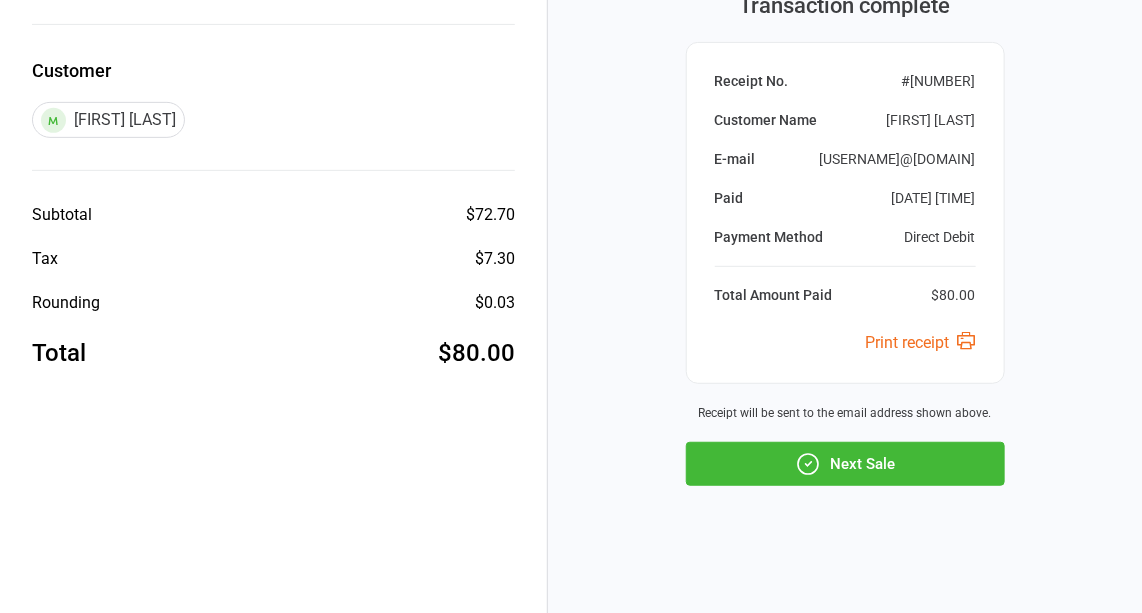 click on "Next Sale" at bounding box center [845, 464] 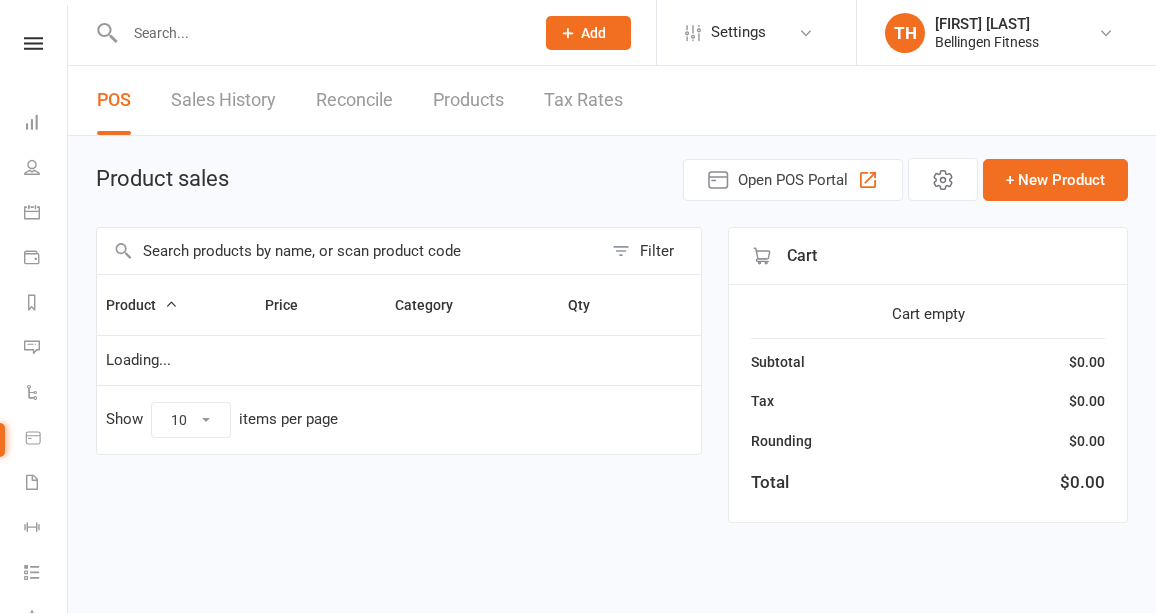 scroll, scrollTop: 0, scrollLeft: 0, axis: both 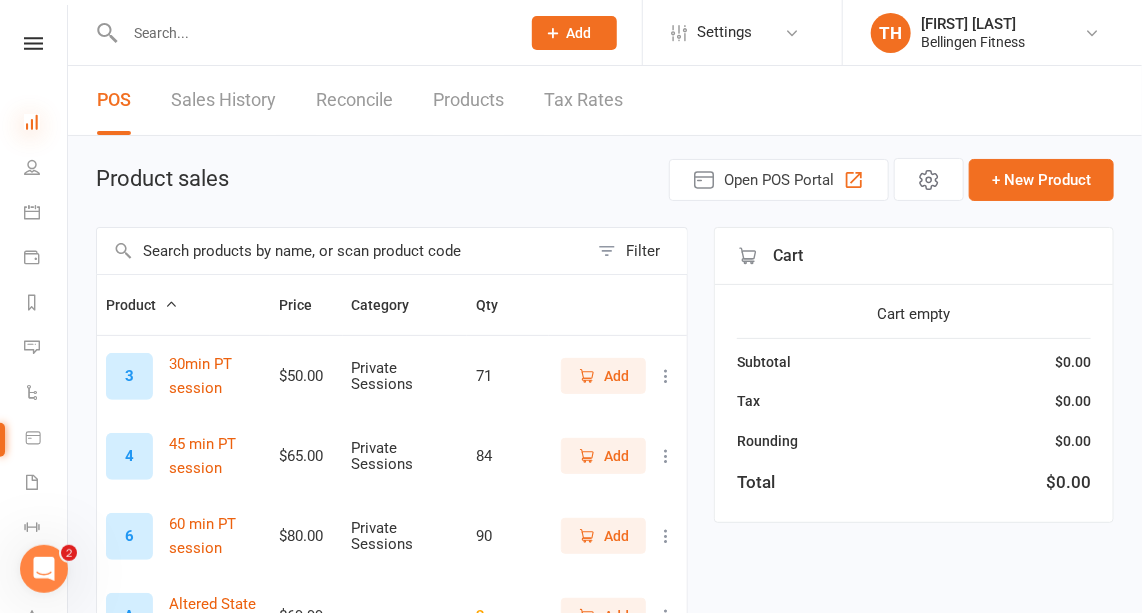 click at bounding box center (32, 122) 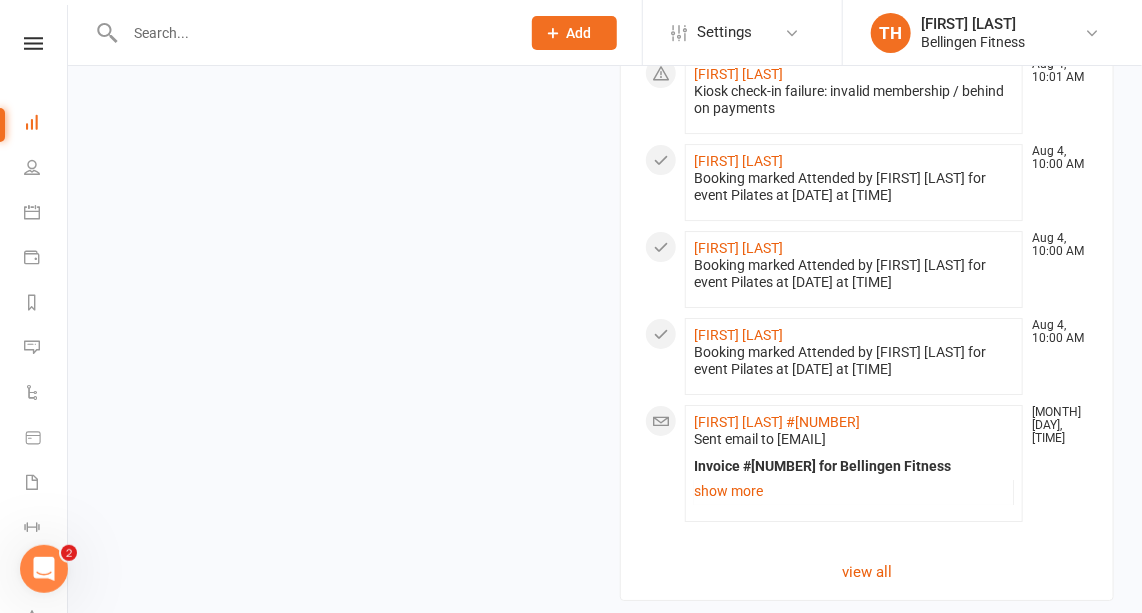 scroll, scrollTop: 2306, scrollLeft: 0, axis: vertical 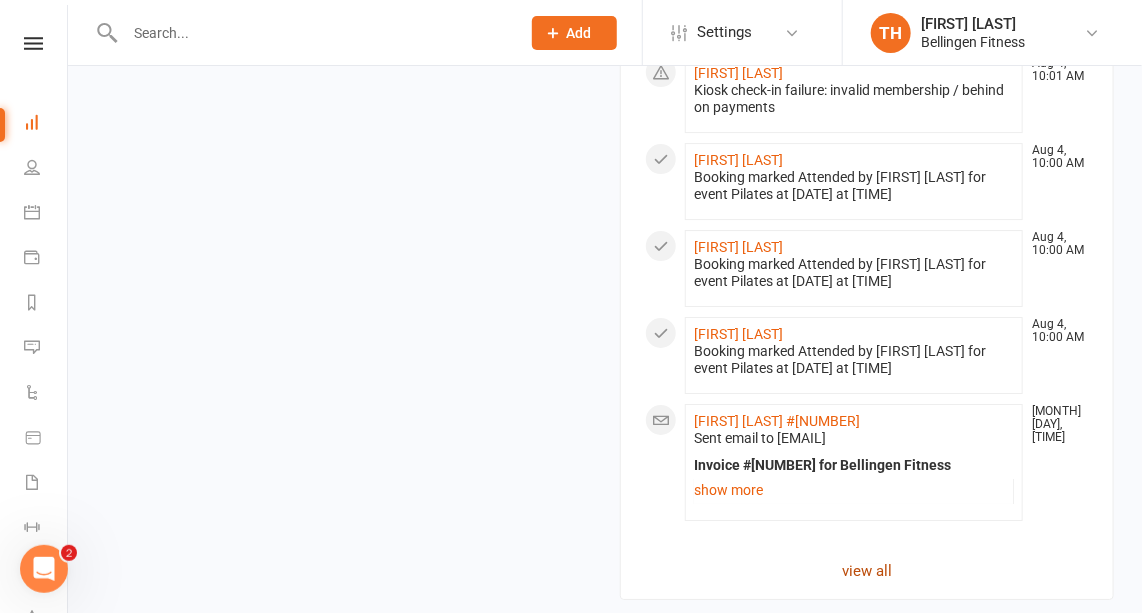 click on "view all" 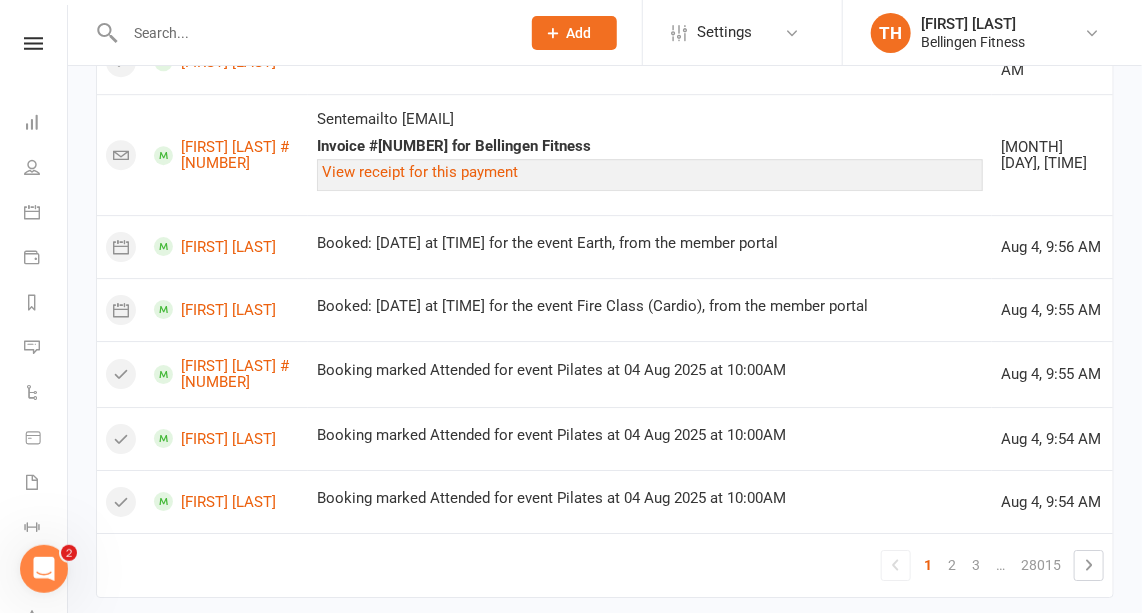 scroll, scrollTop: 2190, scrollLeft: 0, axis: vertical 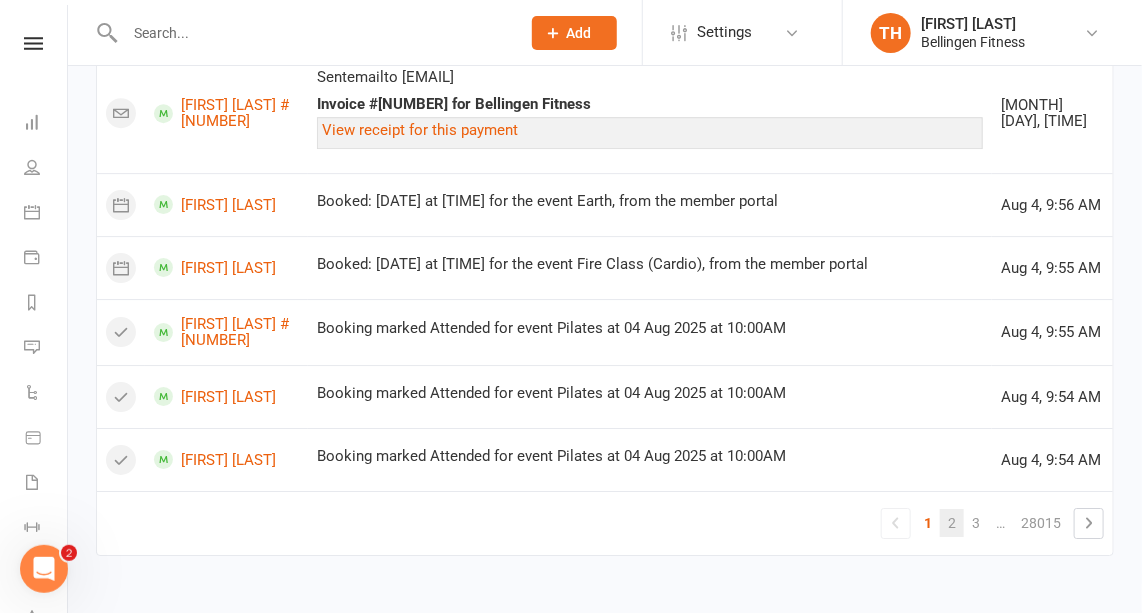 click on "2" at bounding box center [952, 523] 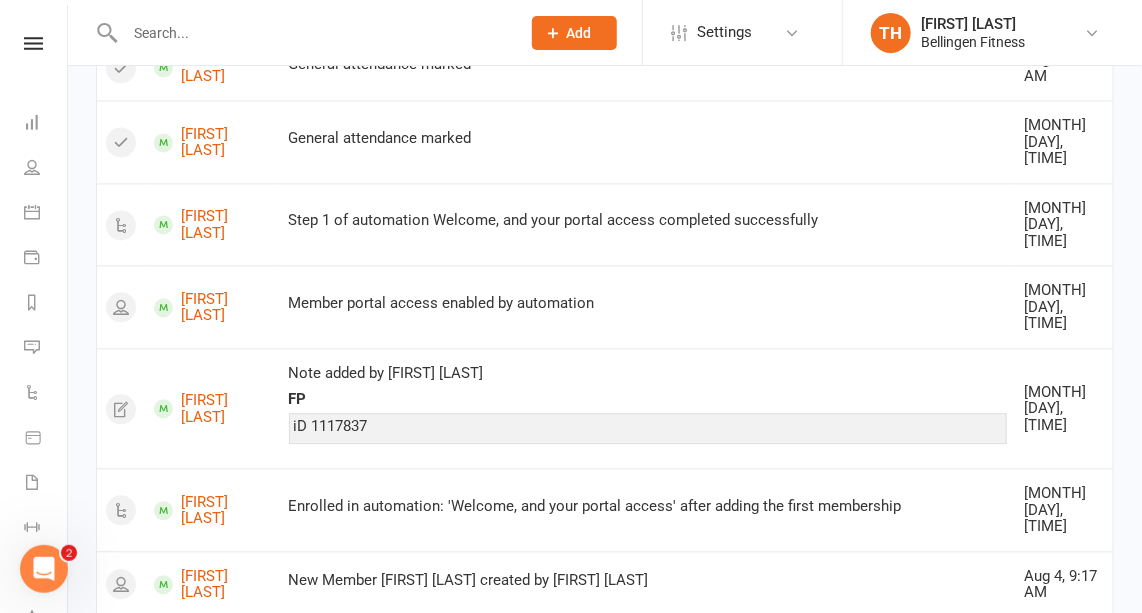 scroll, scrollTop: 1413, scrollLeft: 0, axis: vertical 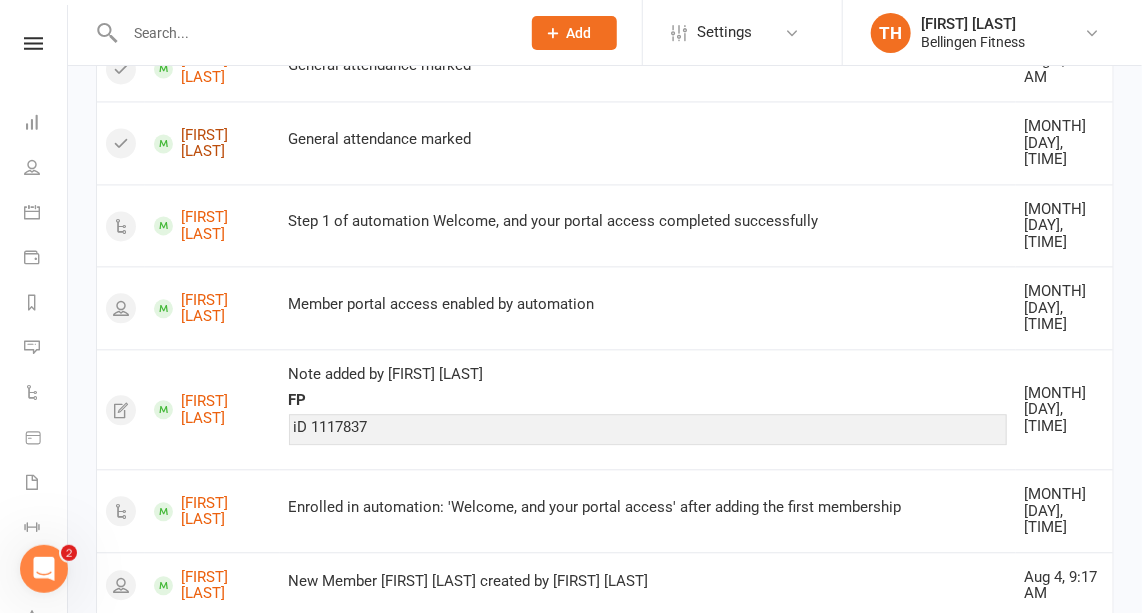 click on "[FIRST] [LAST]" at bounding box center (212, 143) 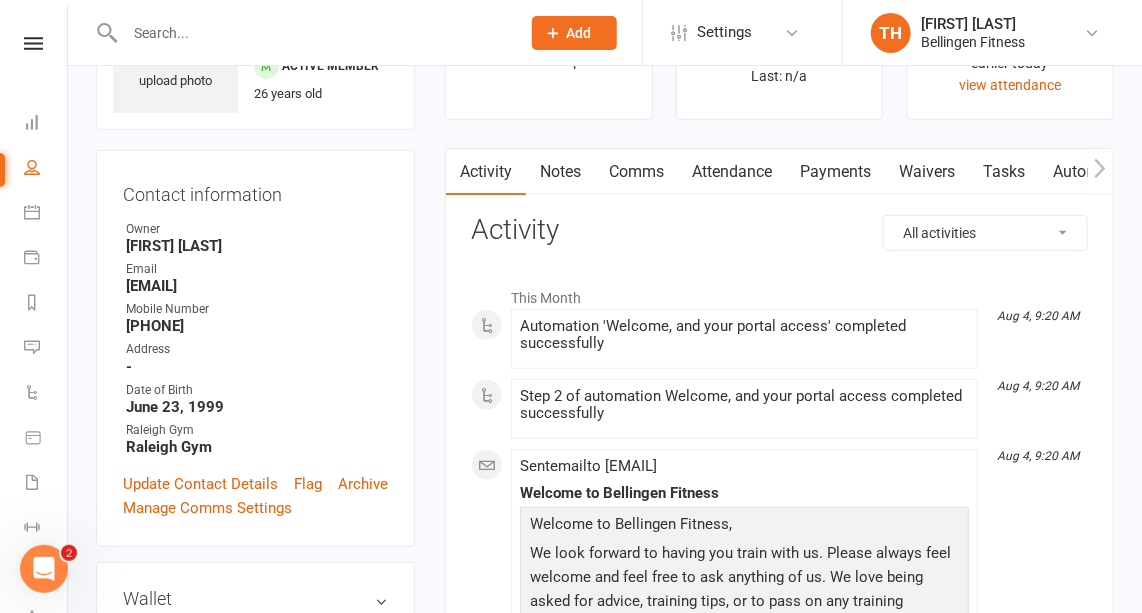 scroll, scrollTop: 123, scrollLeft: 0, axis: vertical 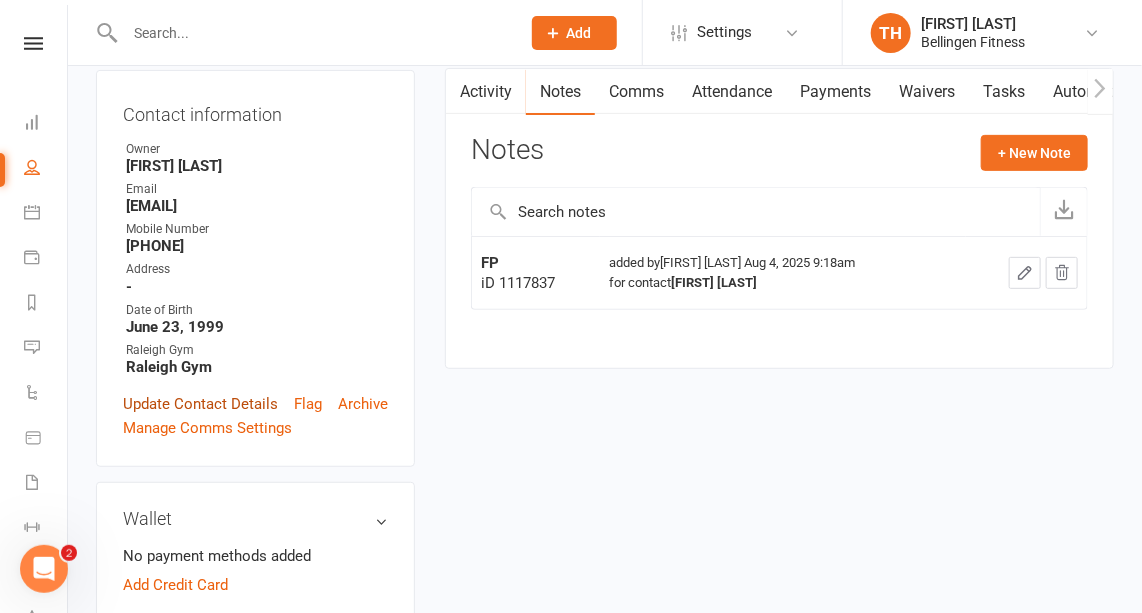click on "Update Contact Details" at bounding box center [200, 404] 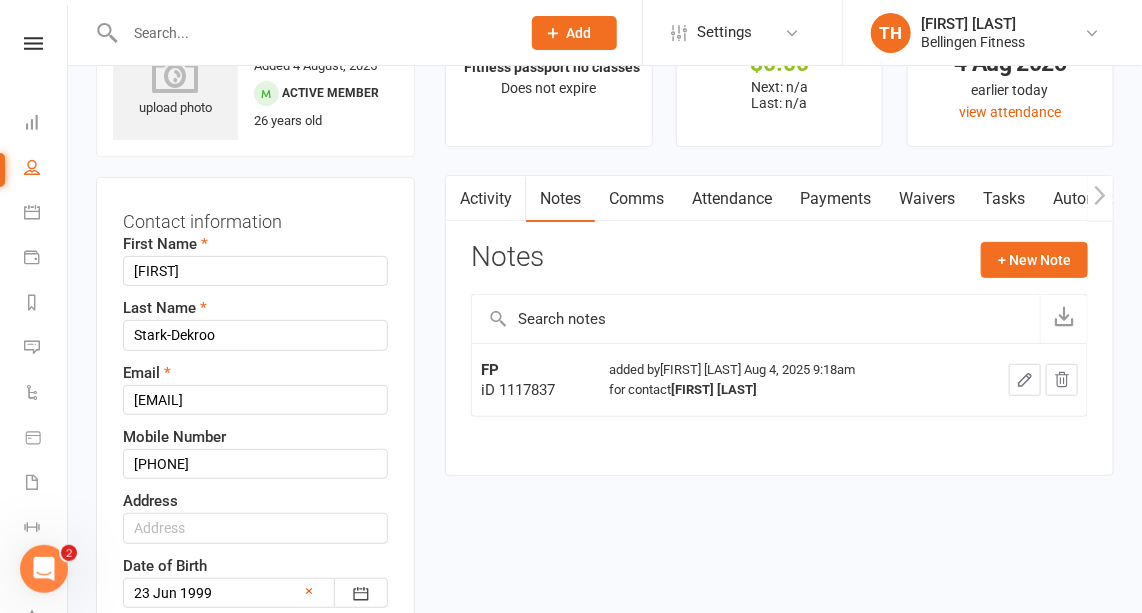scroll, scrollTop: 93, scrollLeft: 0, axis: vertical 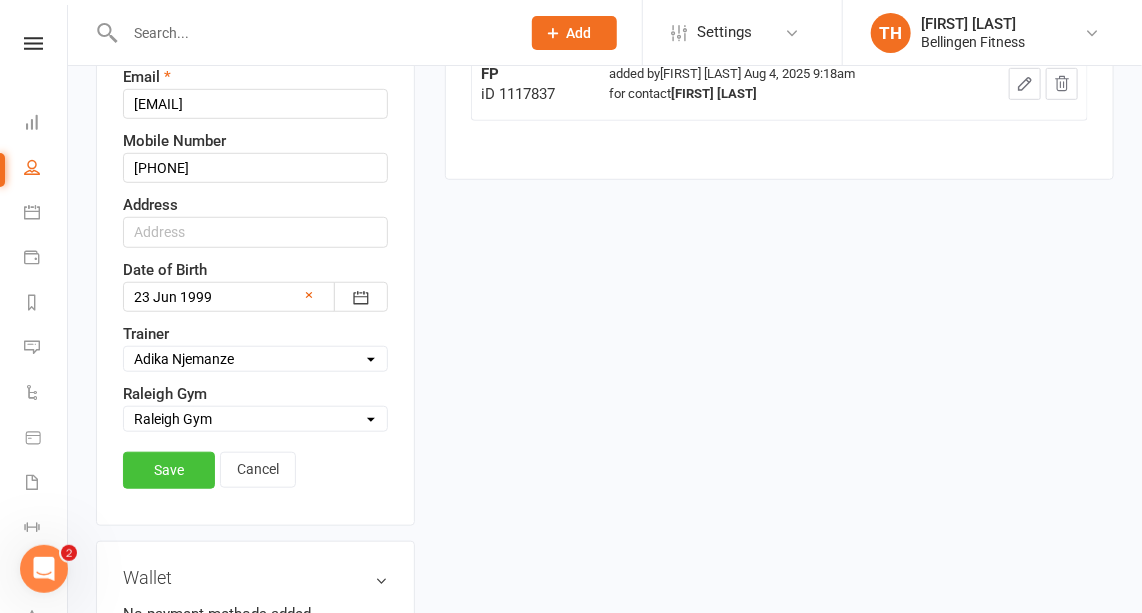 type on "[FIRST] [LAST] #[NUMBER]" 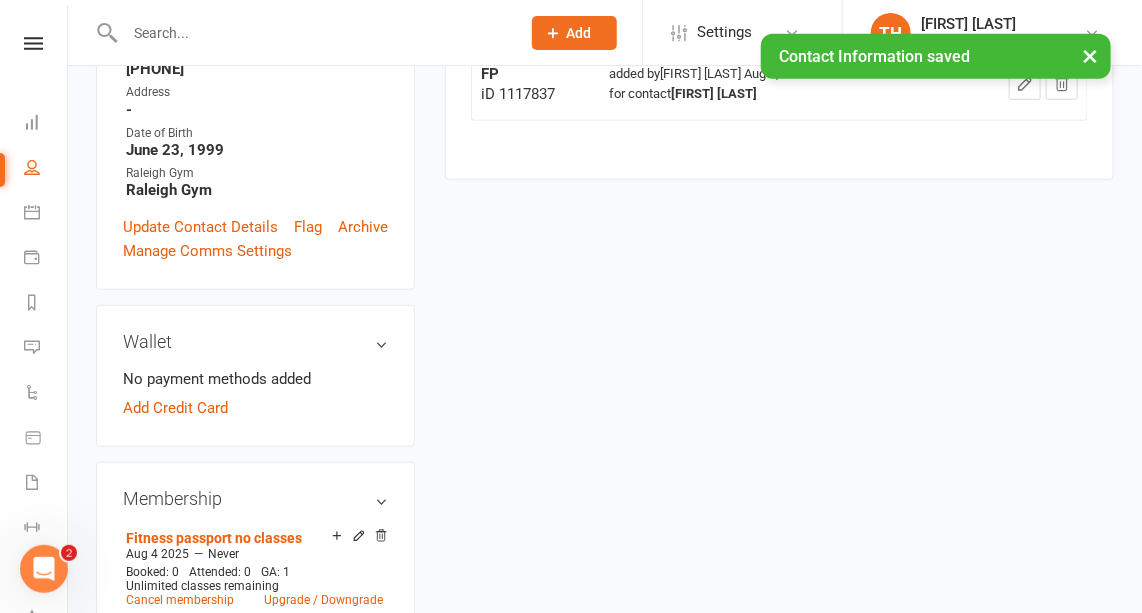 scroll, scrollTop: 0, scrollLeft: 0, axis: both 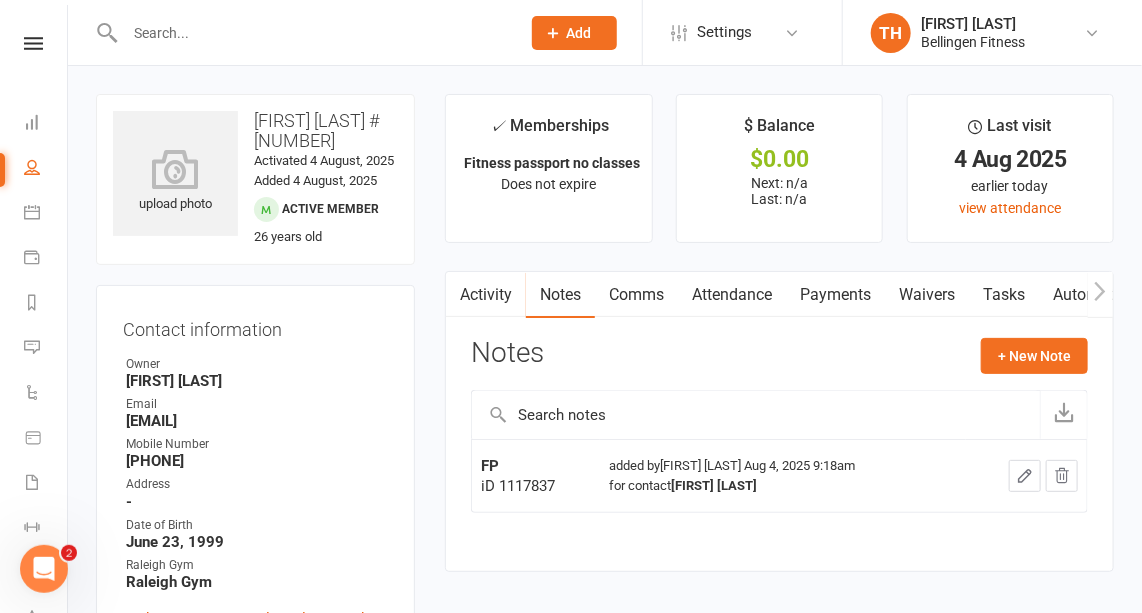 click at bounding box center (312, 33) 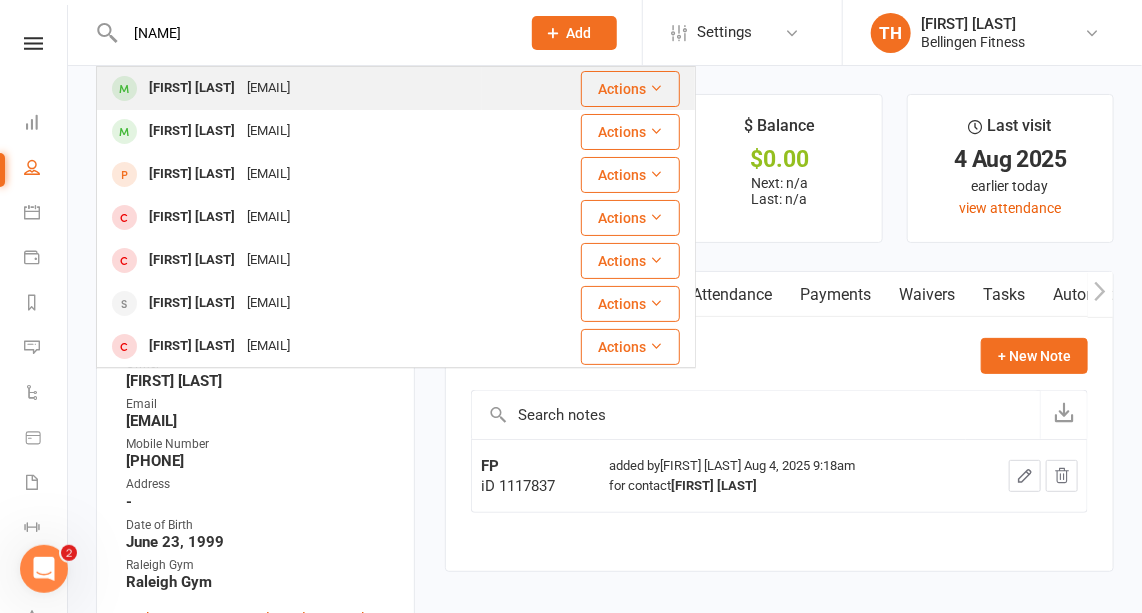 type on "[NAME]" 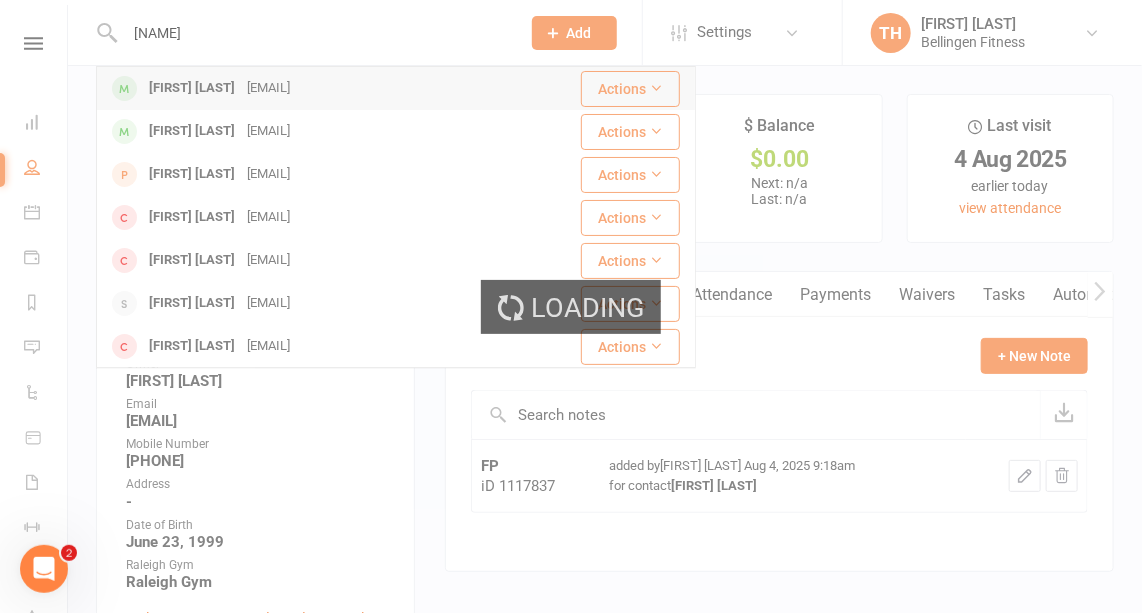 type 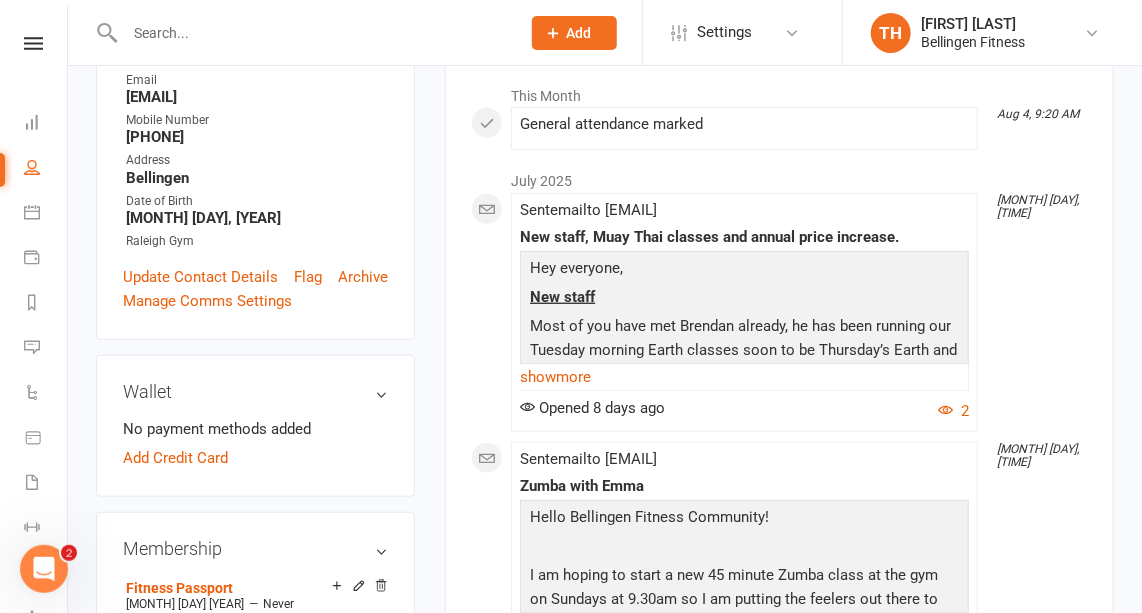 scroll, scrollTop: 0, scrollLeft: 0, axis: both 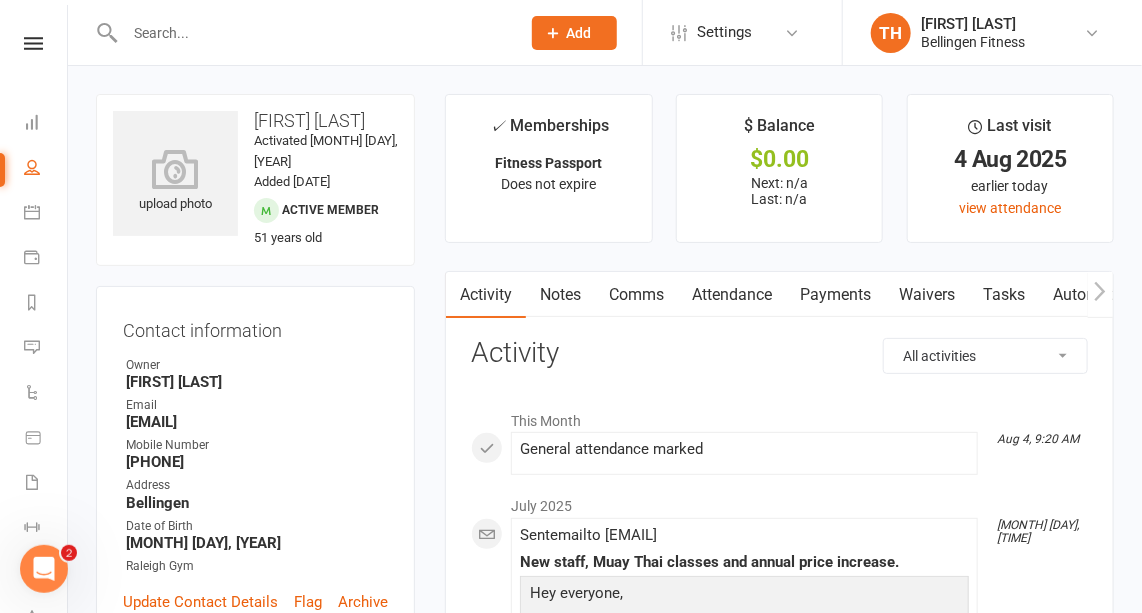 click on "Notes" at bounding box center (560, 295) 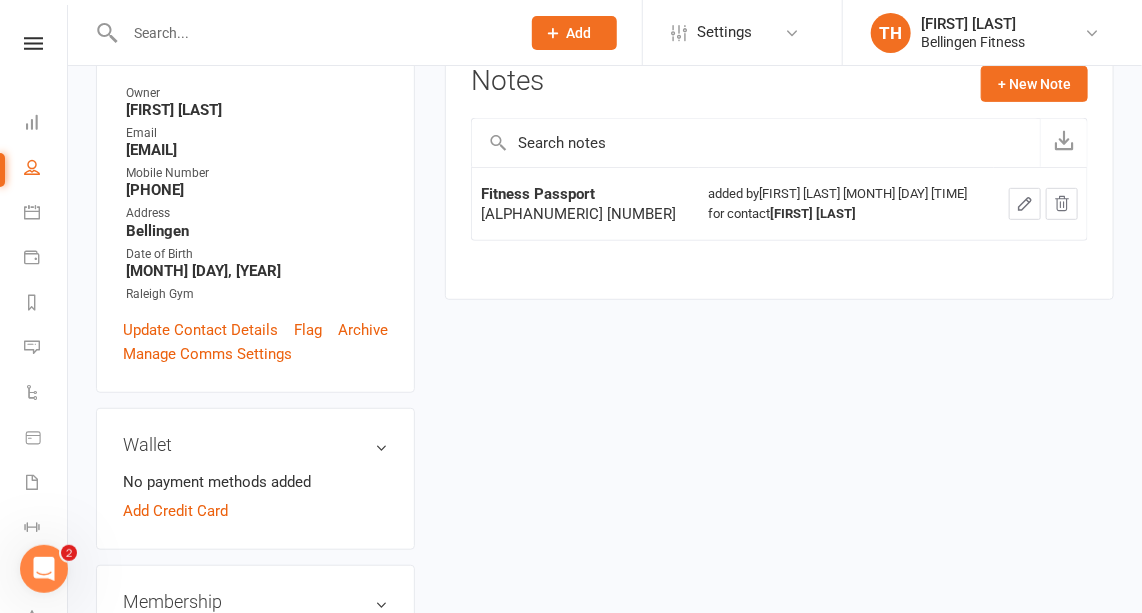 scroll, scrollTop: 273, scrollLeft: 0, axis: vertical 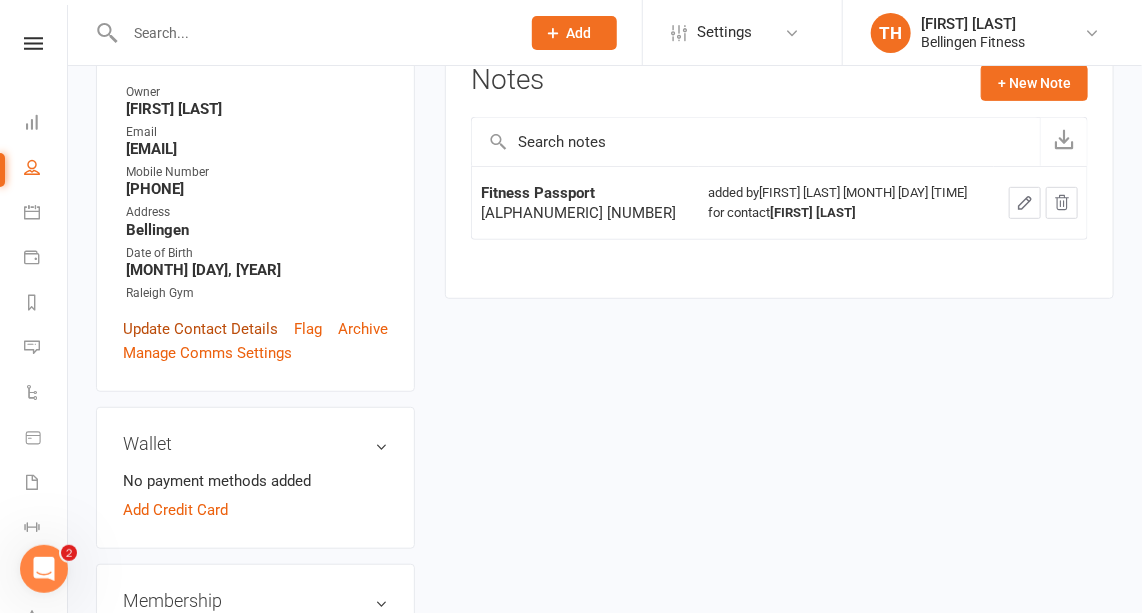 click on "Update Contact Details" at bounding box center (200, 329) 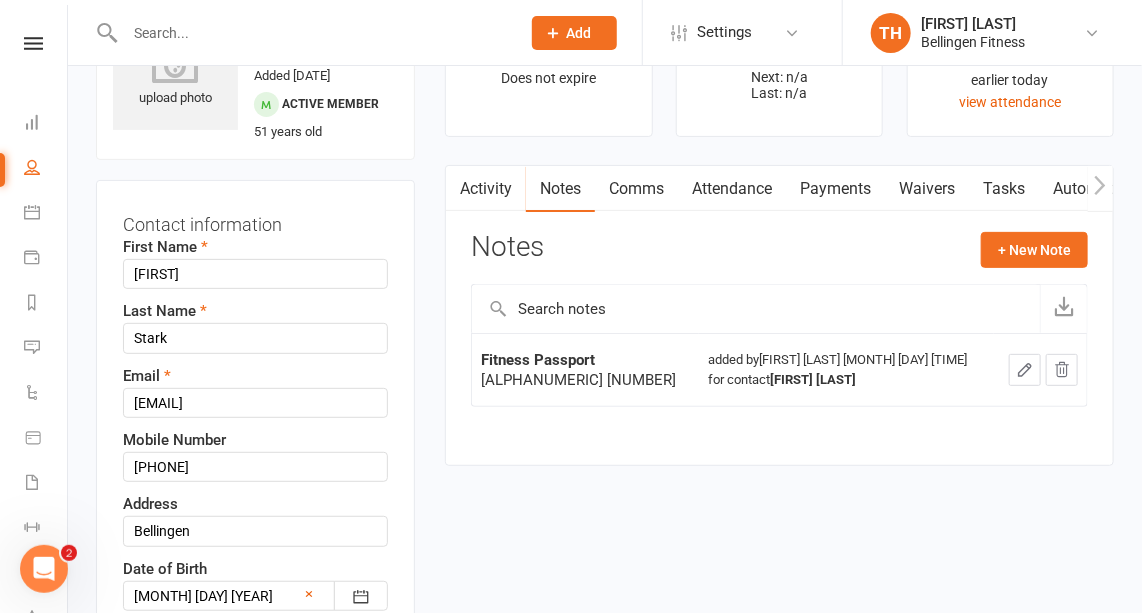 scroll, scrollTop: 93, scrollLeft: 0, axis: vertical 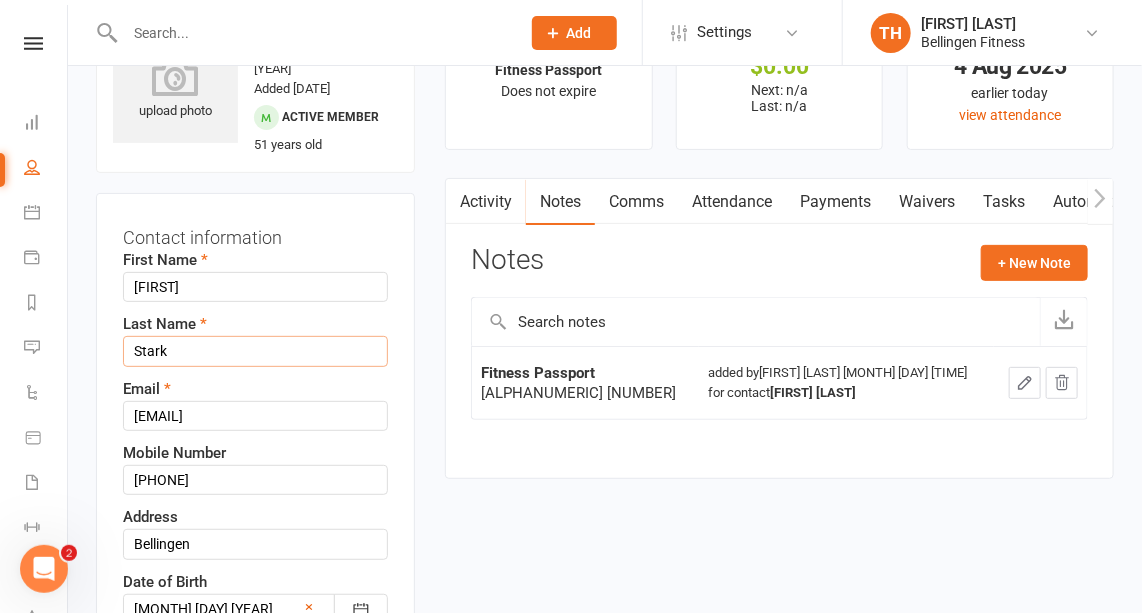 click on "Stark" at bounding box center (255, 351) 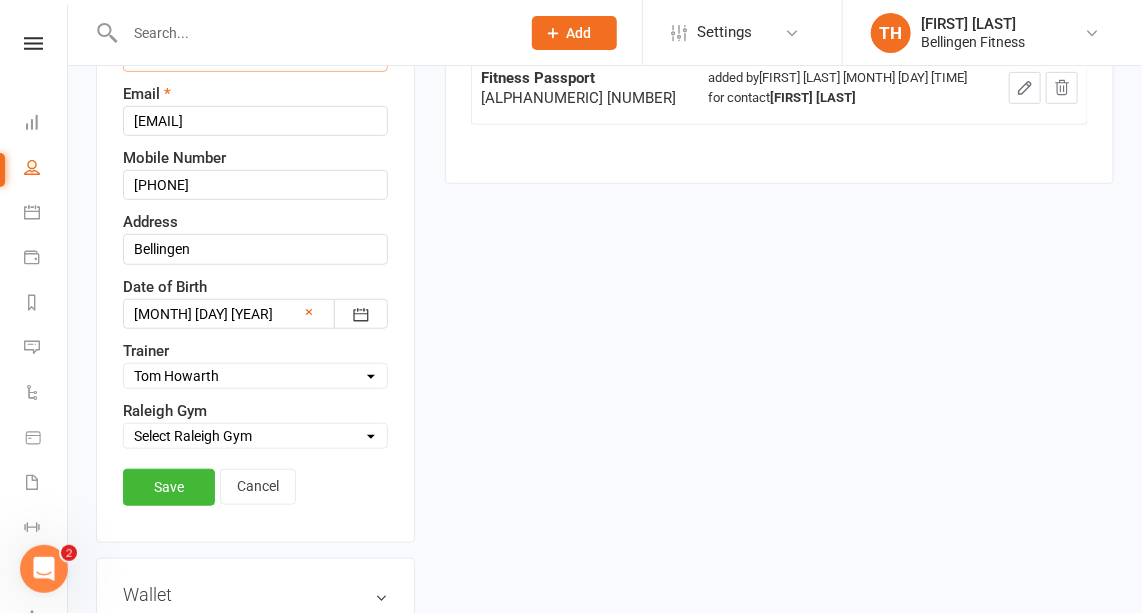 scroll, scrollTop: 390, scrollLeft: 0, axis: vertical 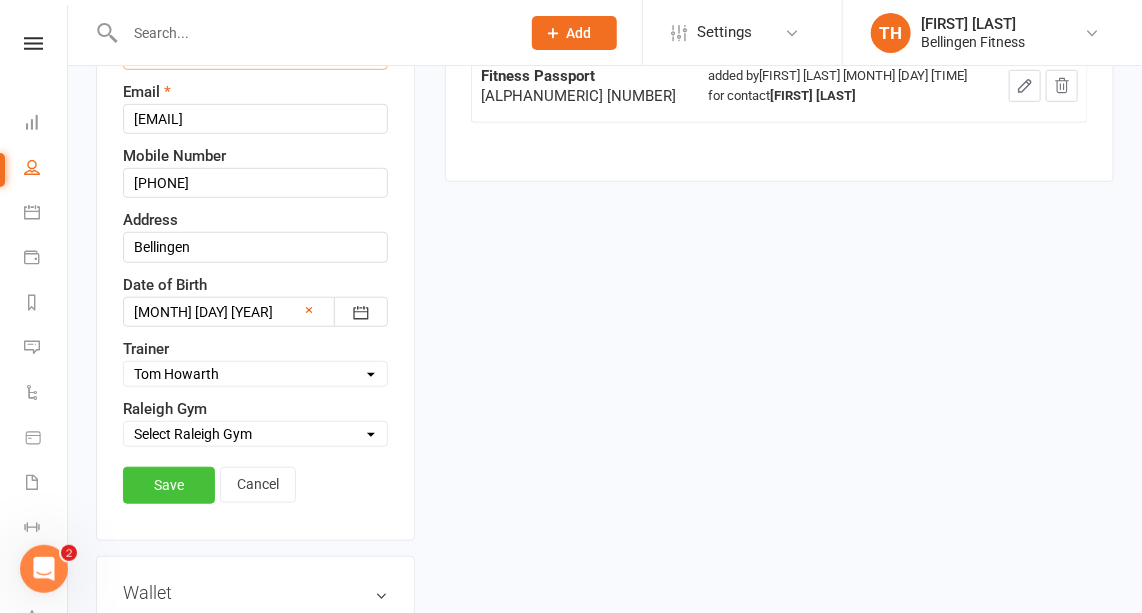 type on "[BRAND] #[NUMBER]" 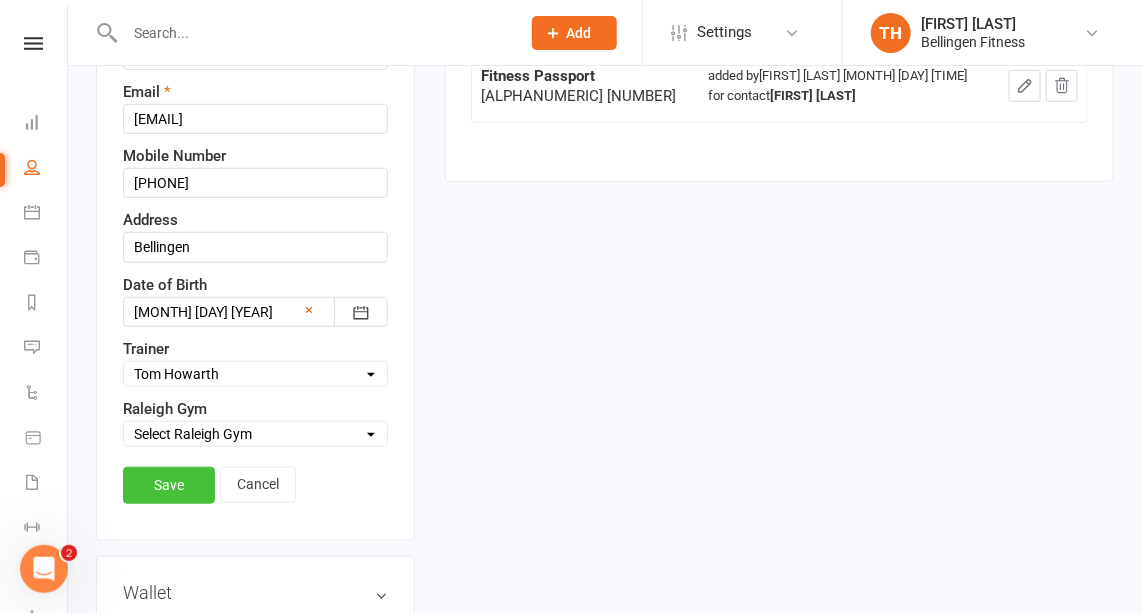 click on "Save" at bounding box center (169, 485) 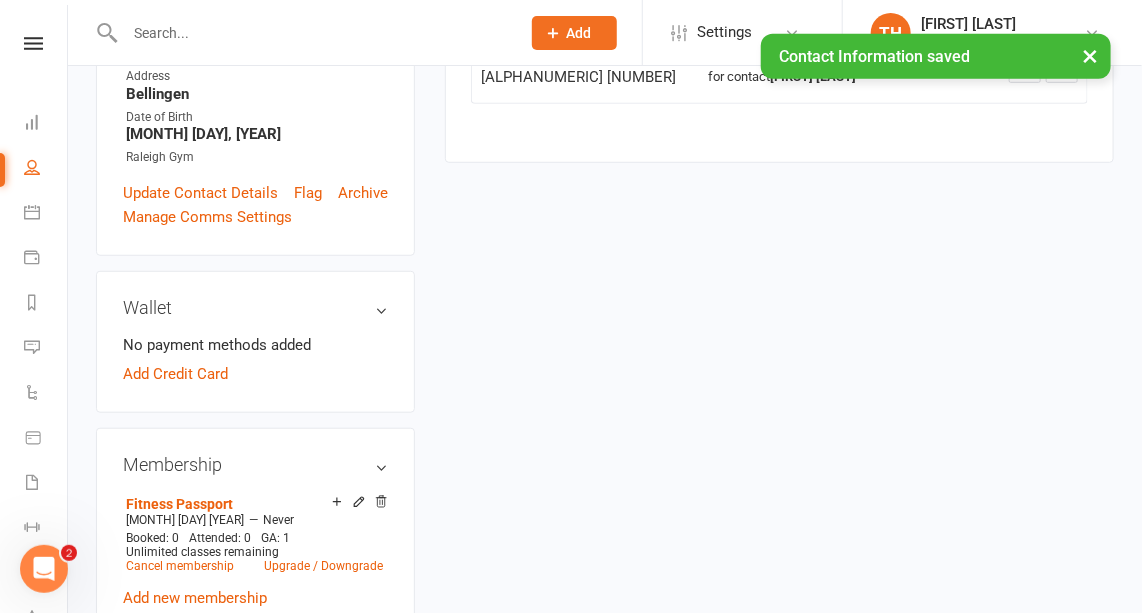 scroll, scrollTop: 0, scrollLeft: 0, axis: both 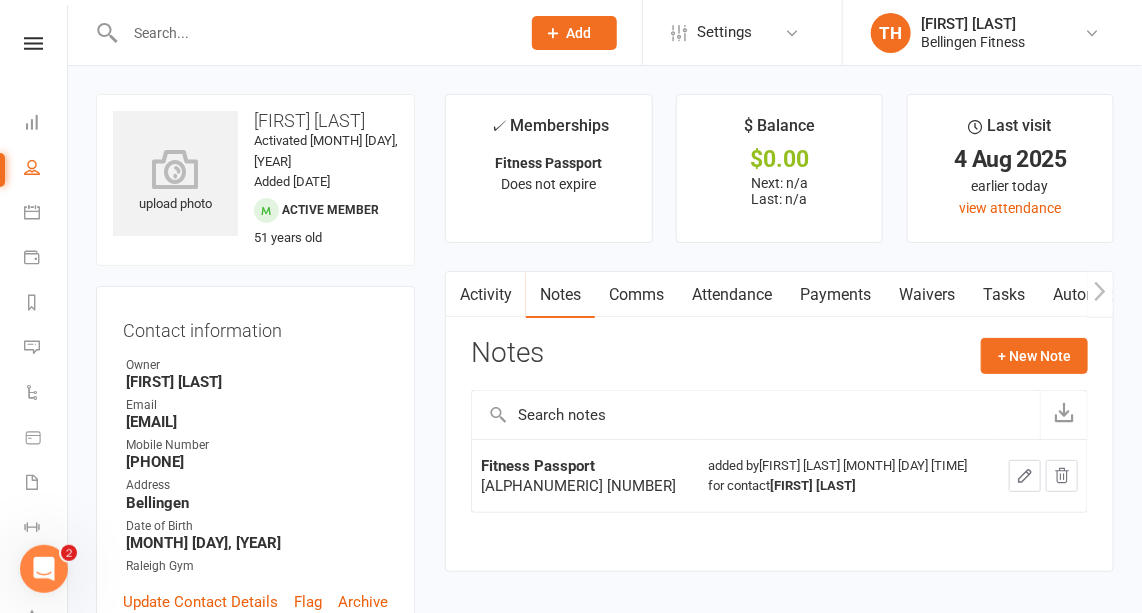 click at bounding box center [312, 33] 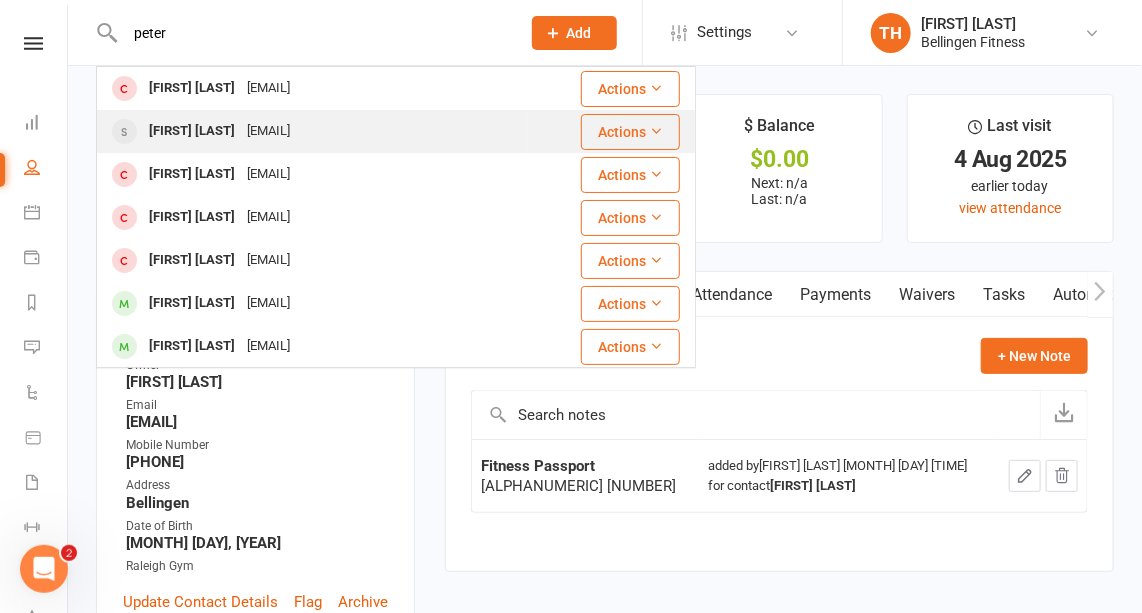 type on "peter" 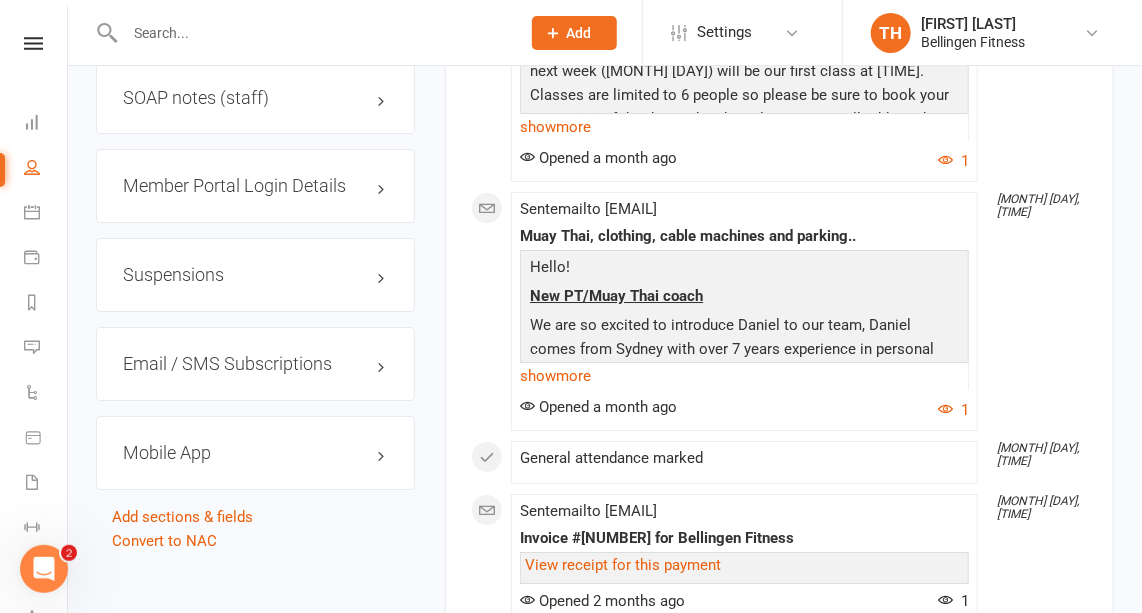 scroll, scrollTop: 2358, scrollLeft: 0, axis: vertical 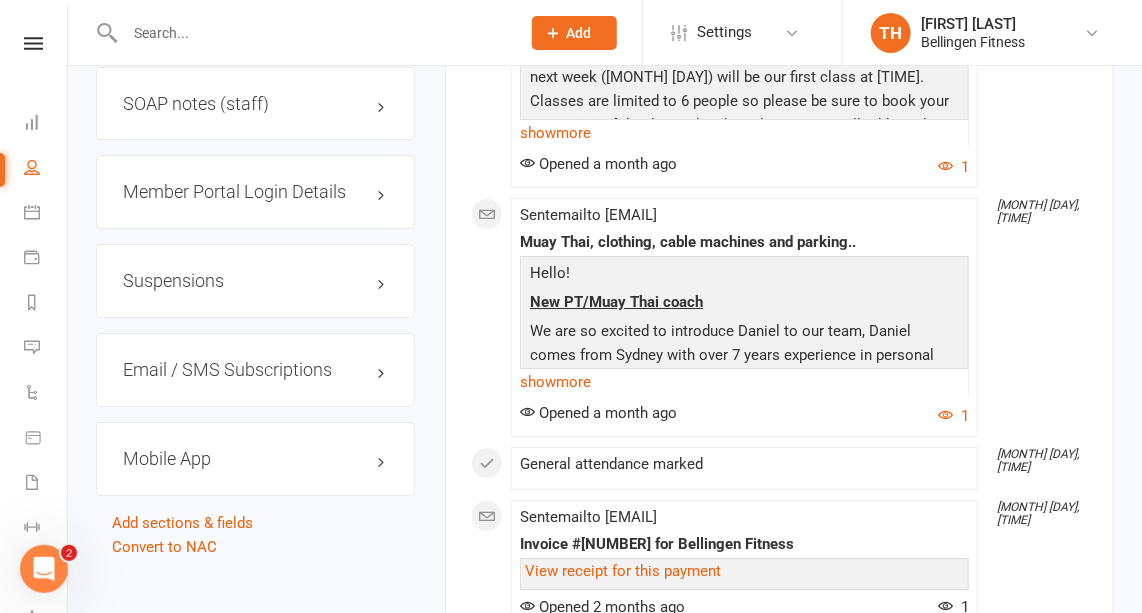 click on "Suspensions" at bounding box center [255, 281] 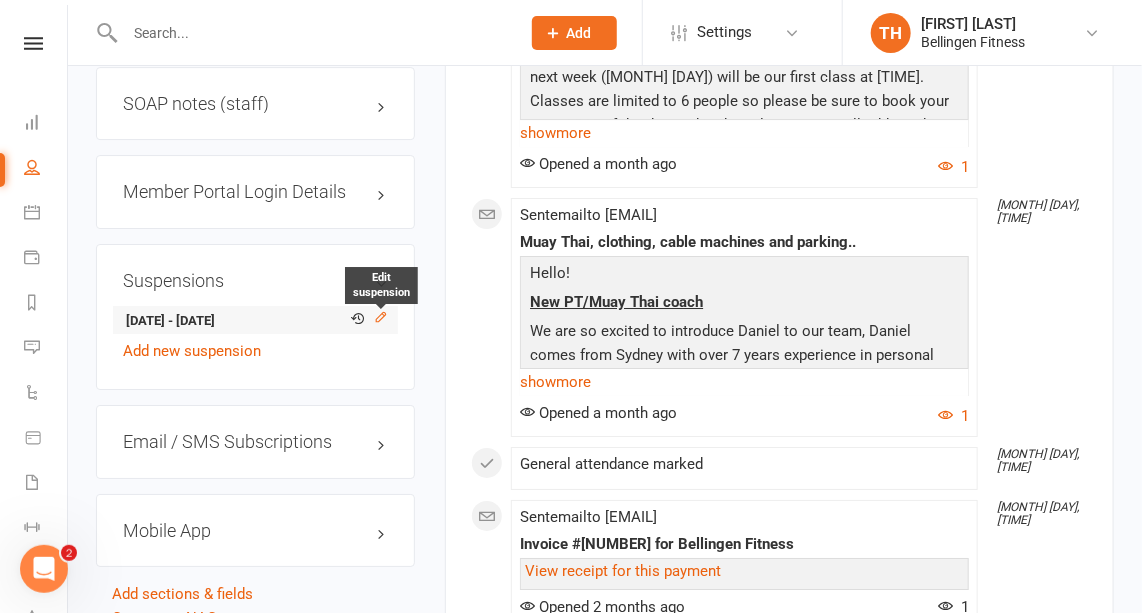 click 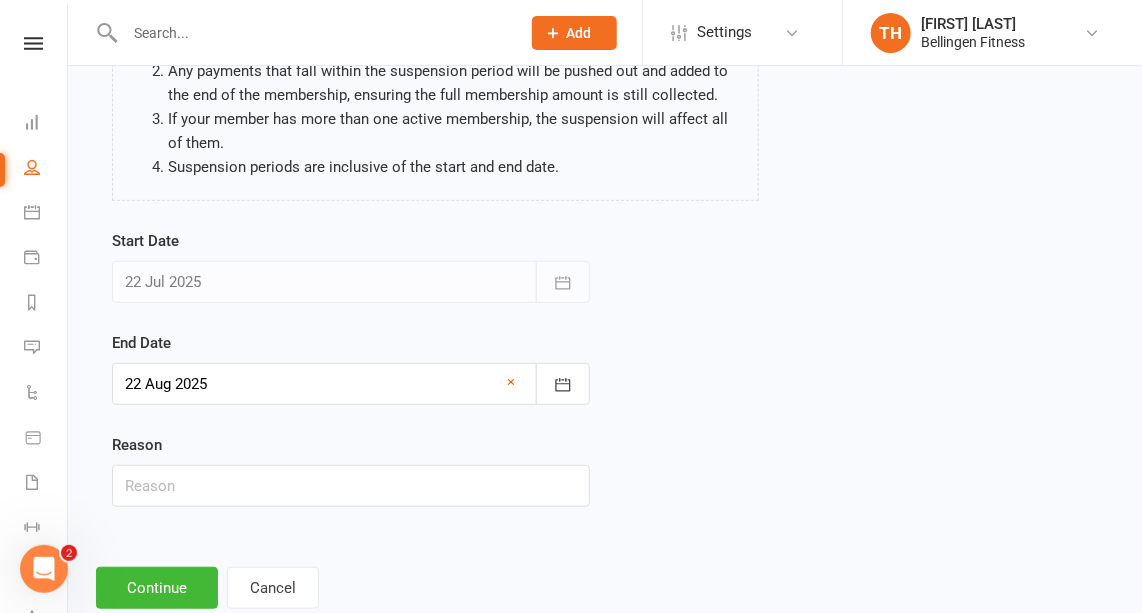 scroll, scrollTop: 286, scrollLeft: 0, axis: vertical 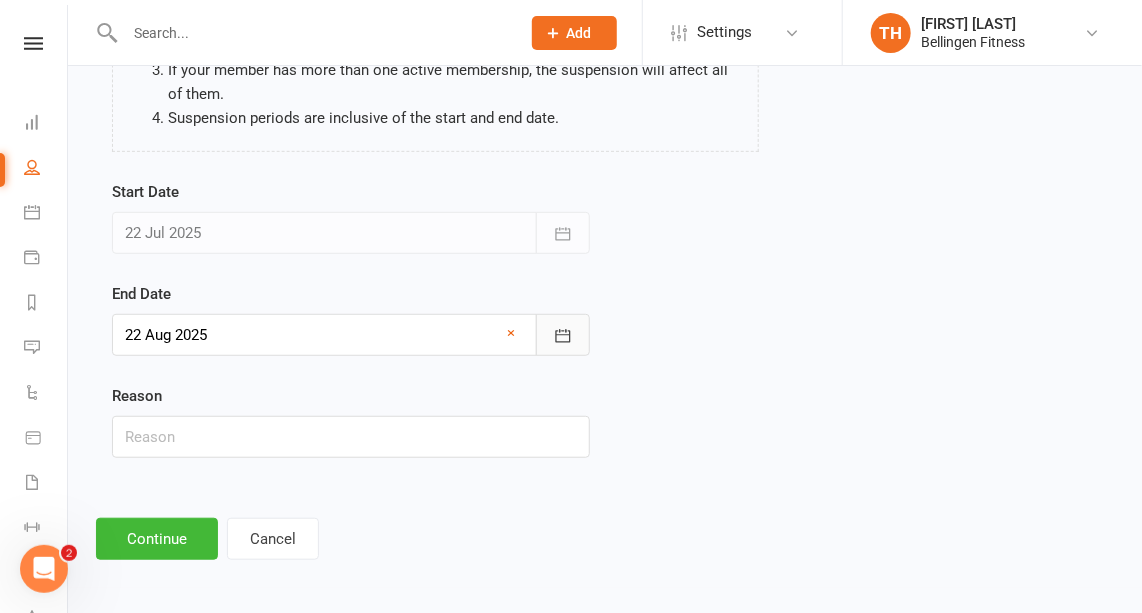 click 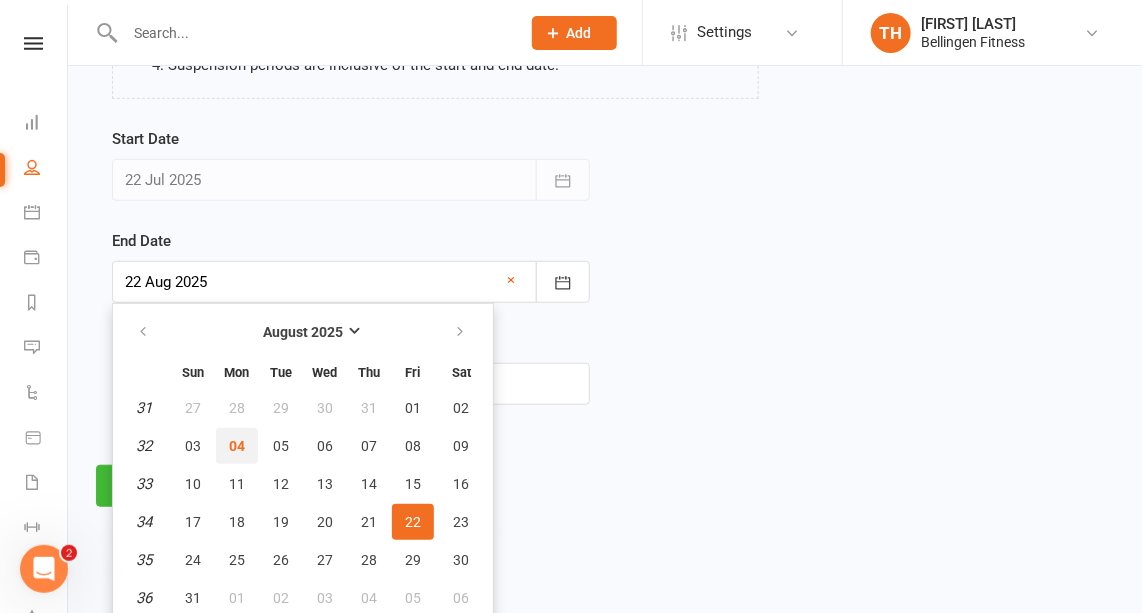 click on "04" at bounding box center [237, 446] 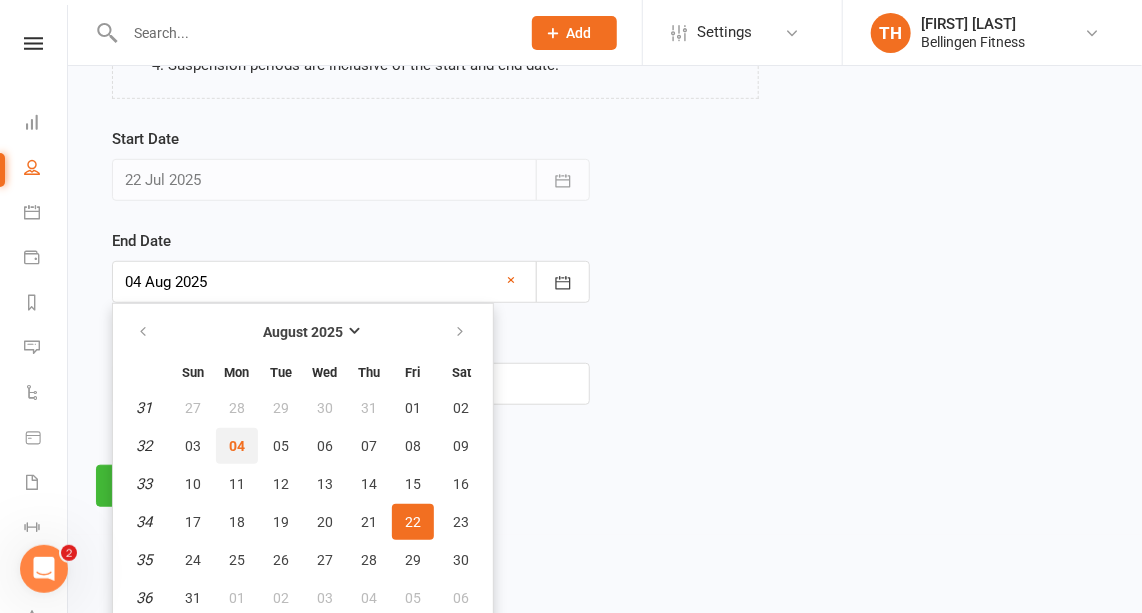 scroll, scrollTop: 286, scrollLeft: 0, axis: vertical 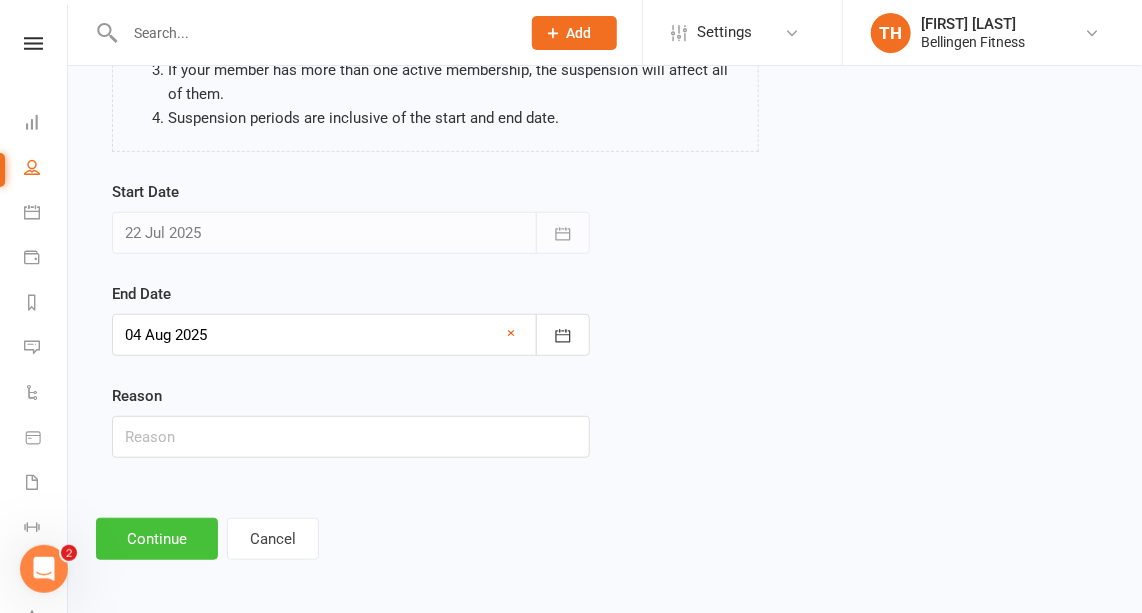 click on "Continue" at bounding box center [157, 539] 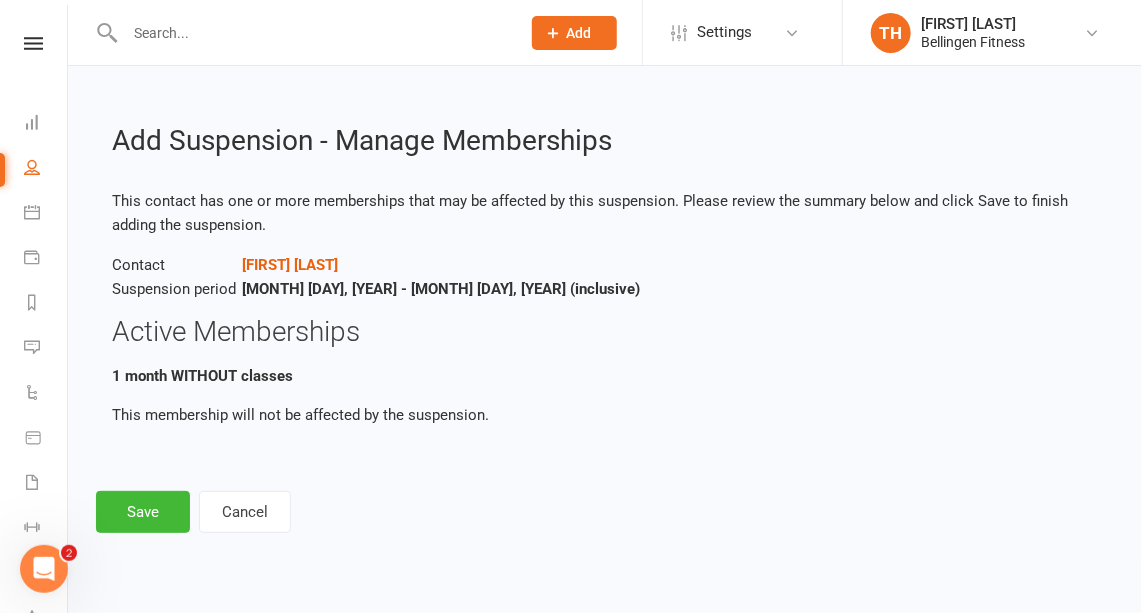 scroll, scrollTop: 0, scrollLeft: 0, axis: both 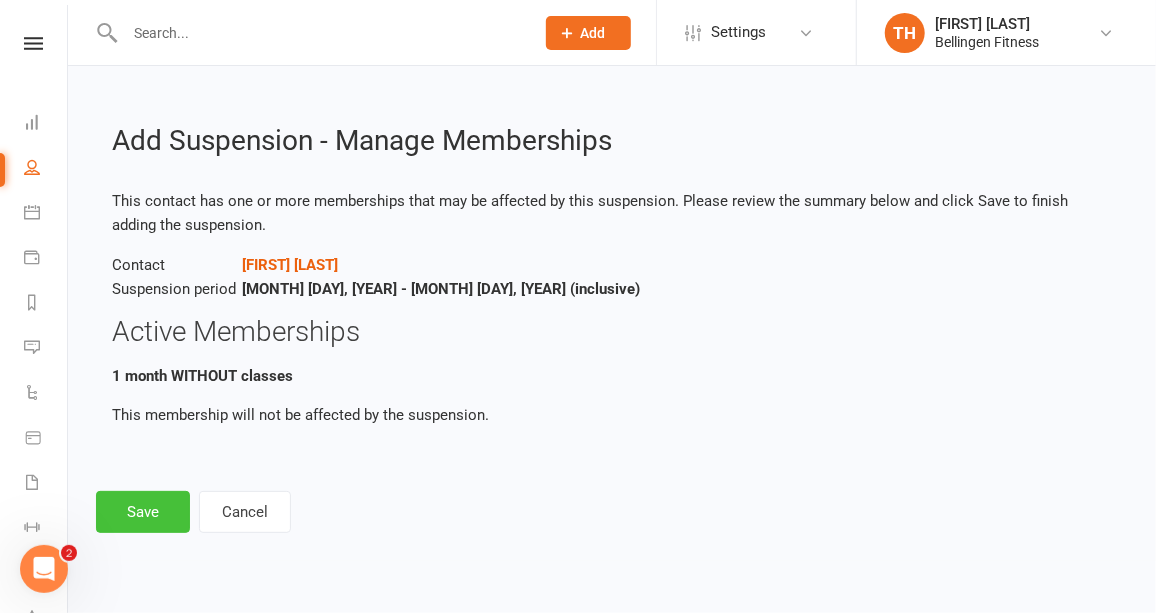 click on "Save" at bounding box center (143, 512) 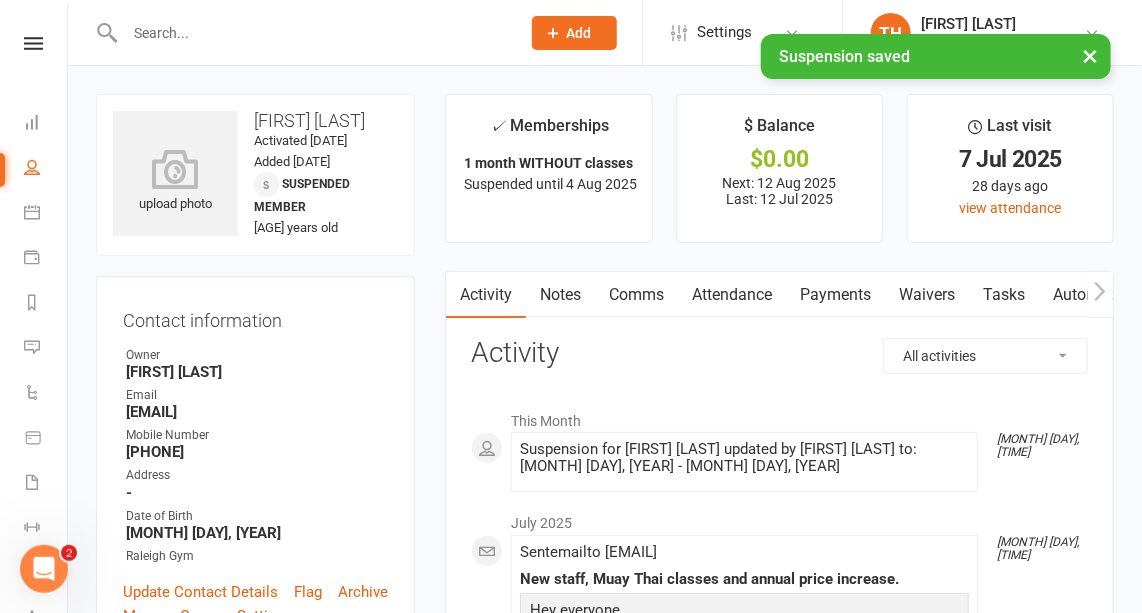 click on "Payments" at bounding box center [835, 295] 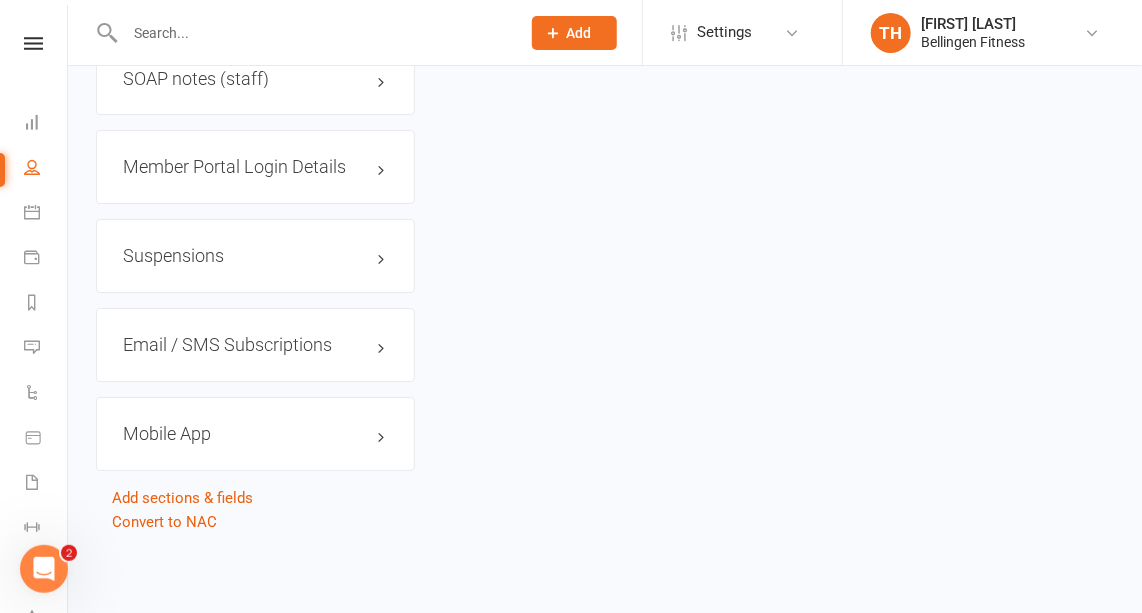 scroll, scrollTop: 2394, scrollLeft: 0, axis: vertical 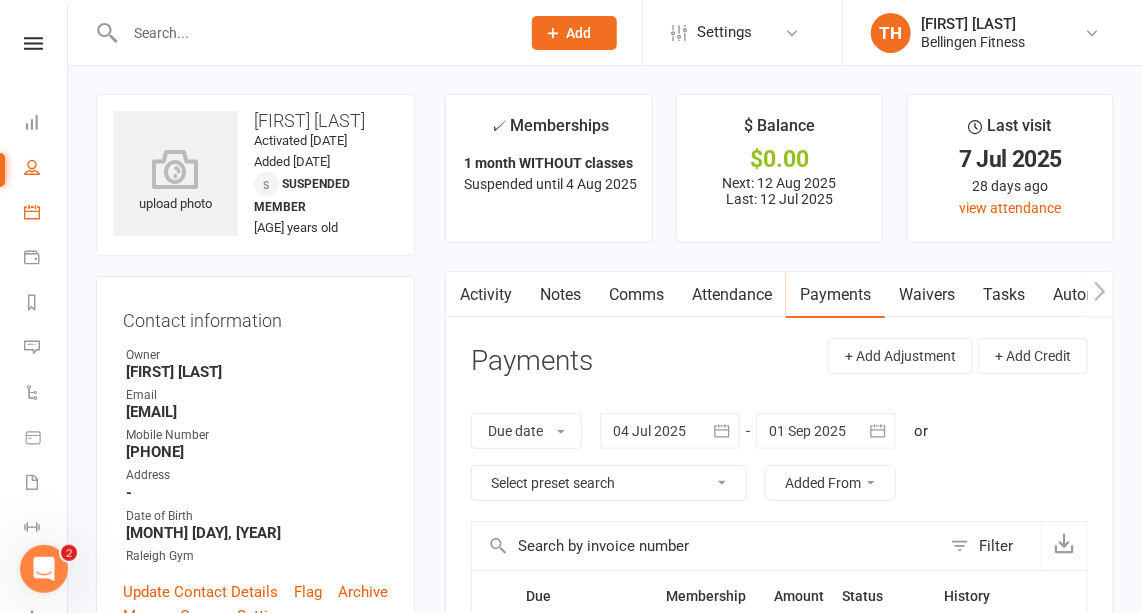 click on "Calendar" at bounding box center (46, 214) 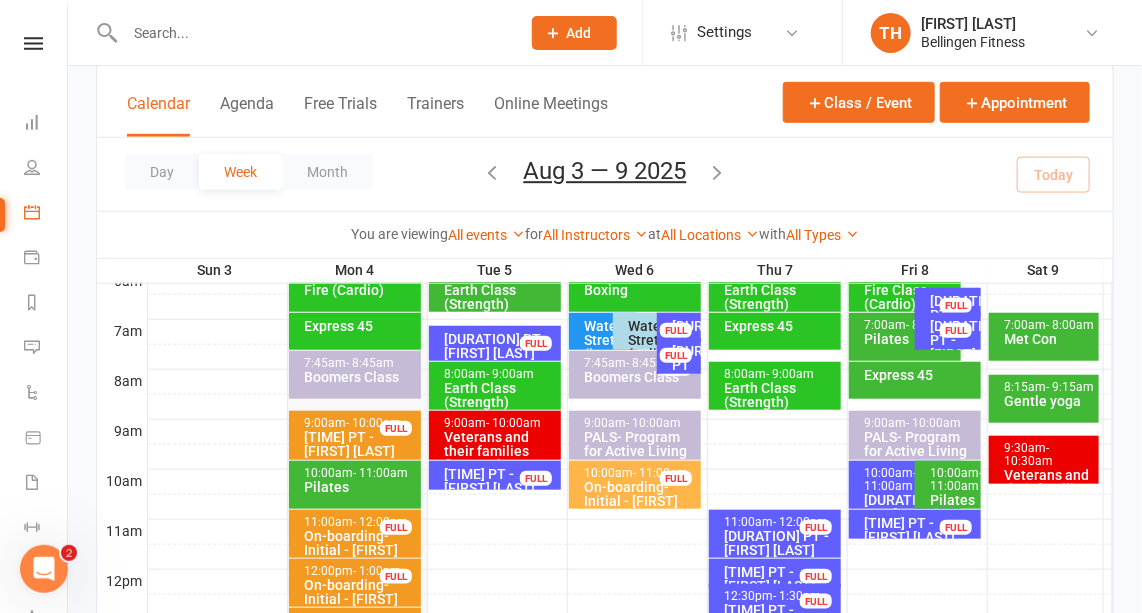 scroll, scrollTop: 430, scrollLeft: 0, axis: vertical 